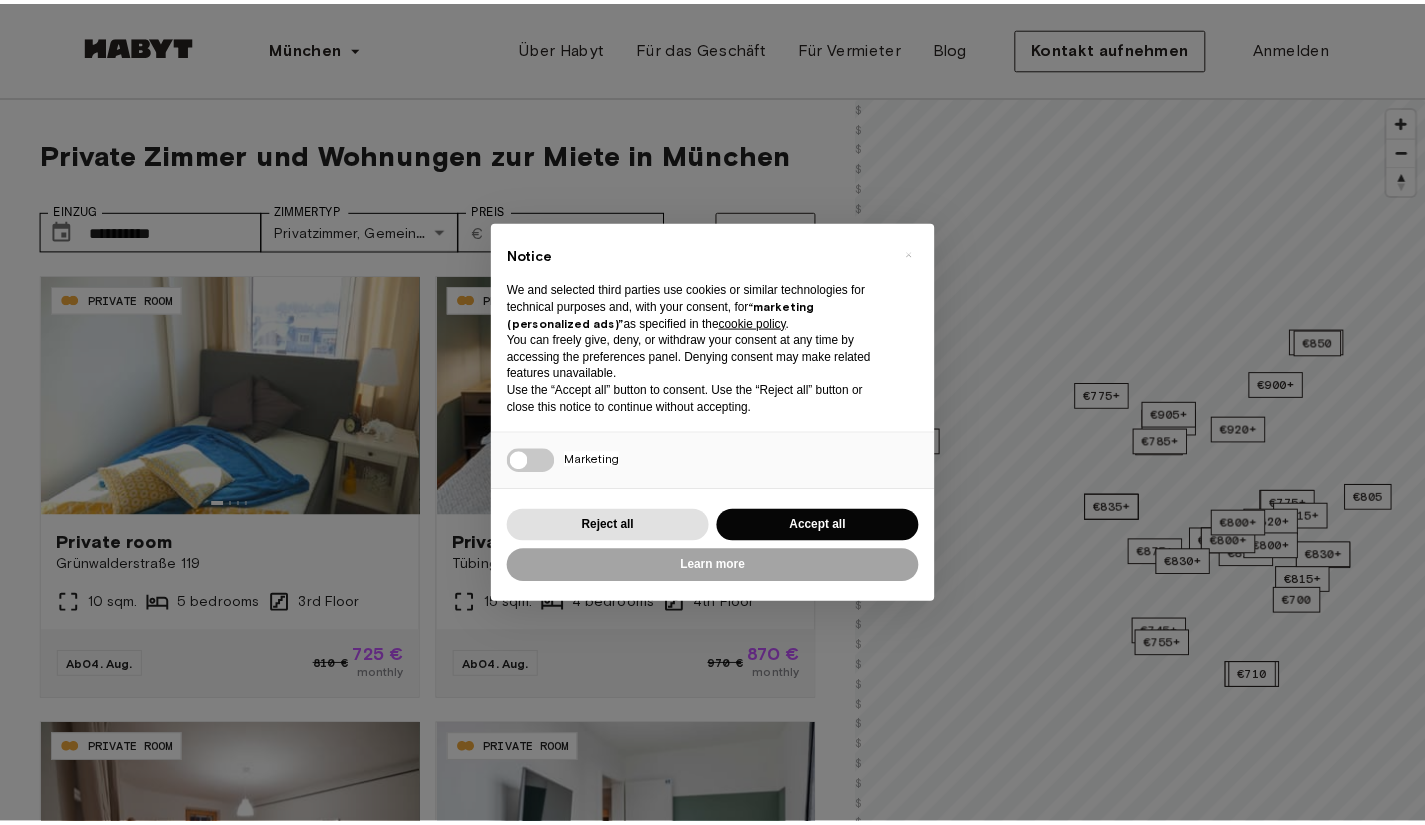scroll, scrollTop: 0, scrollLeft: 0, axis: both 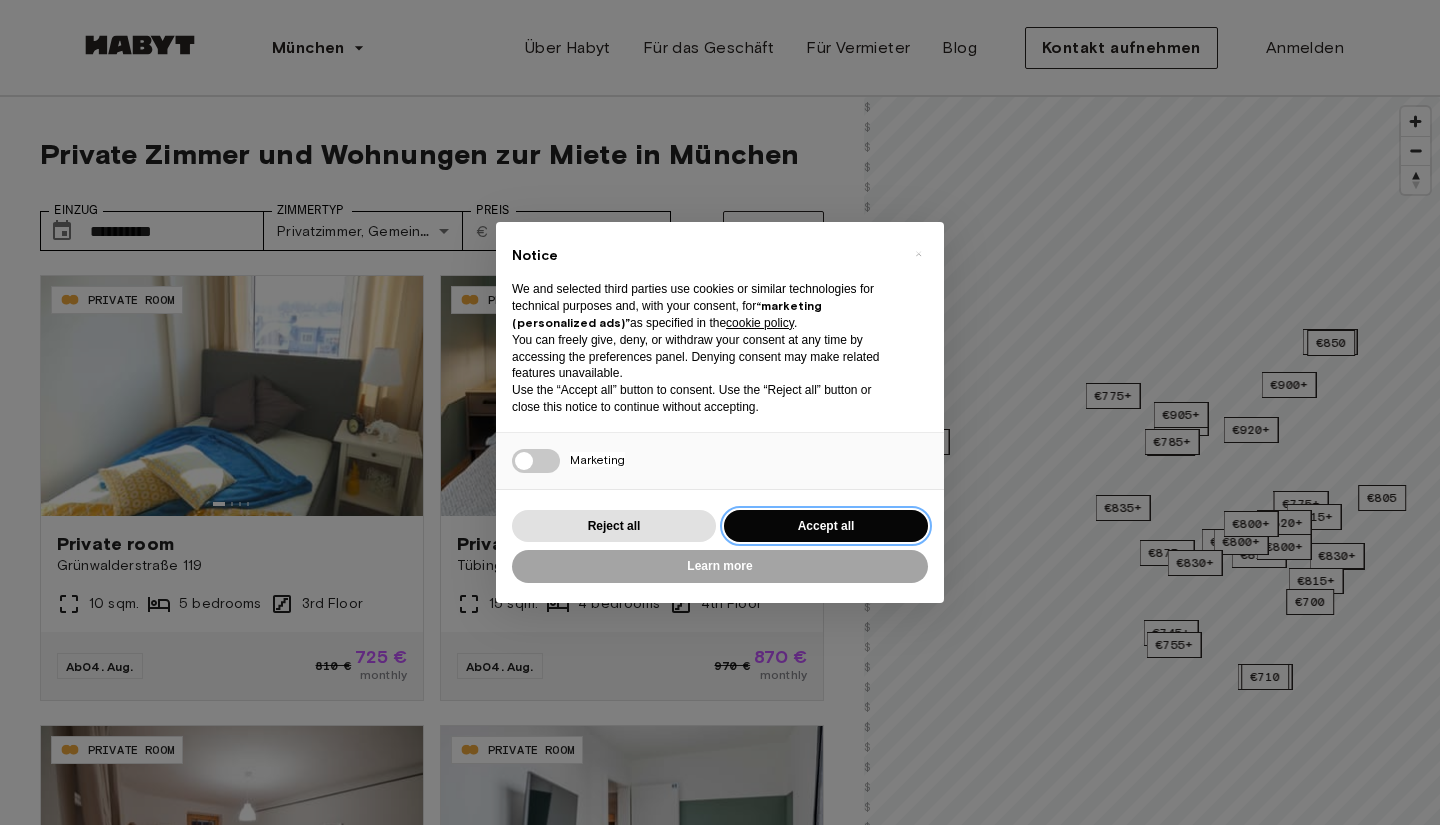 click on "Accept all" at bounding box center (826, 526) 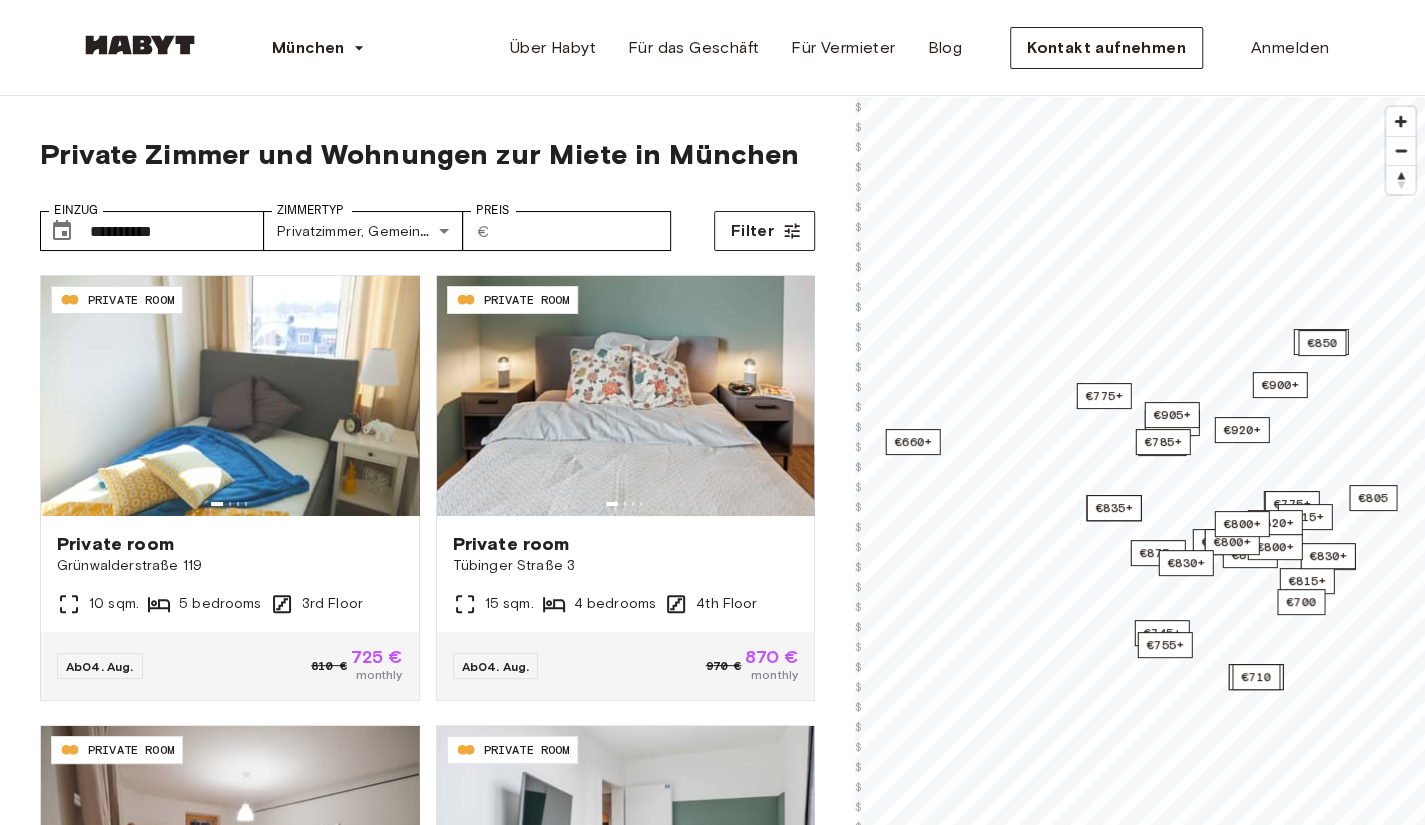 scroll, scrollTop: 0, scrollLeft: 0, axis: both 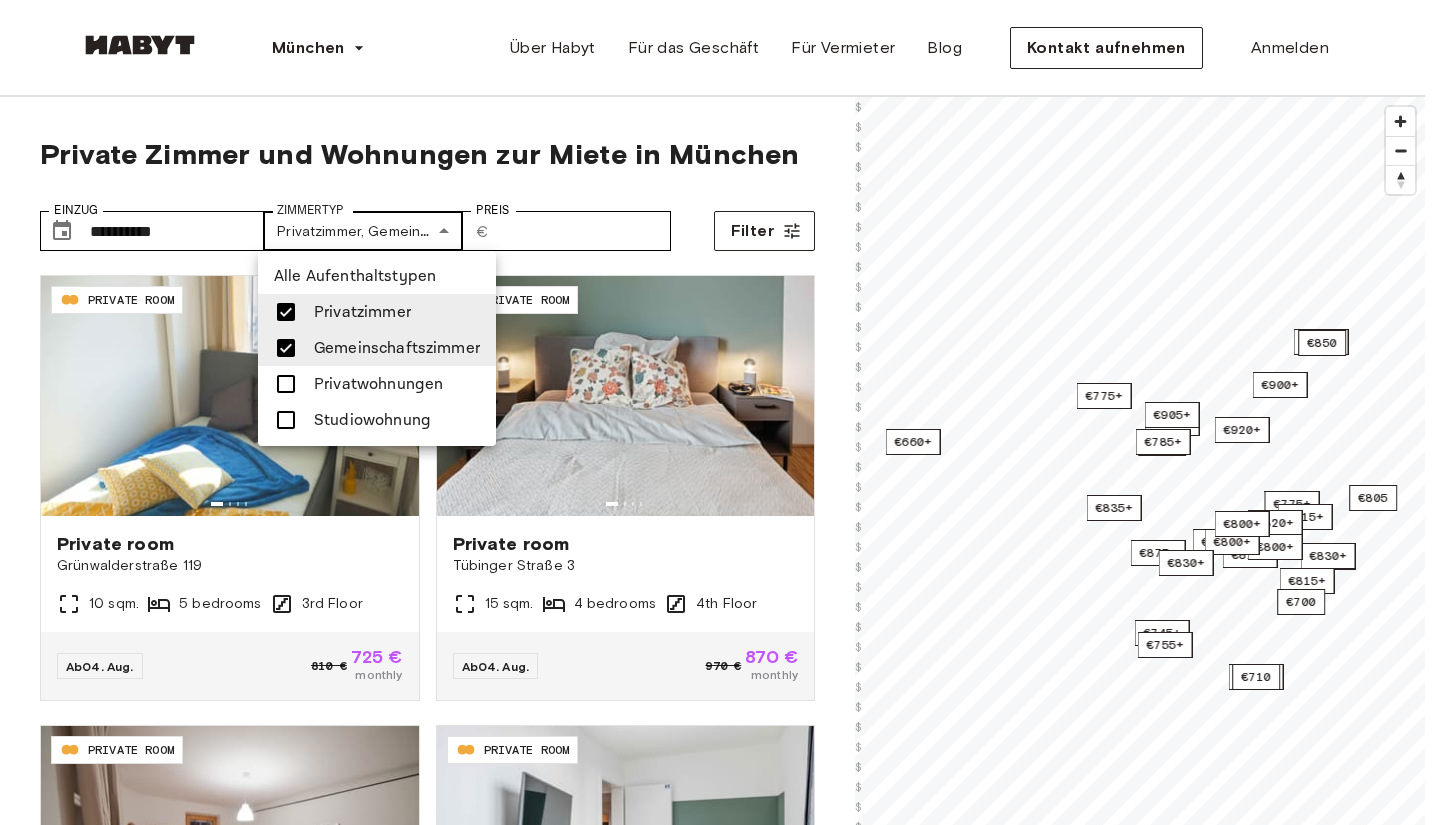 click on "**********" at bounding box center [720, 2480] 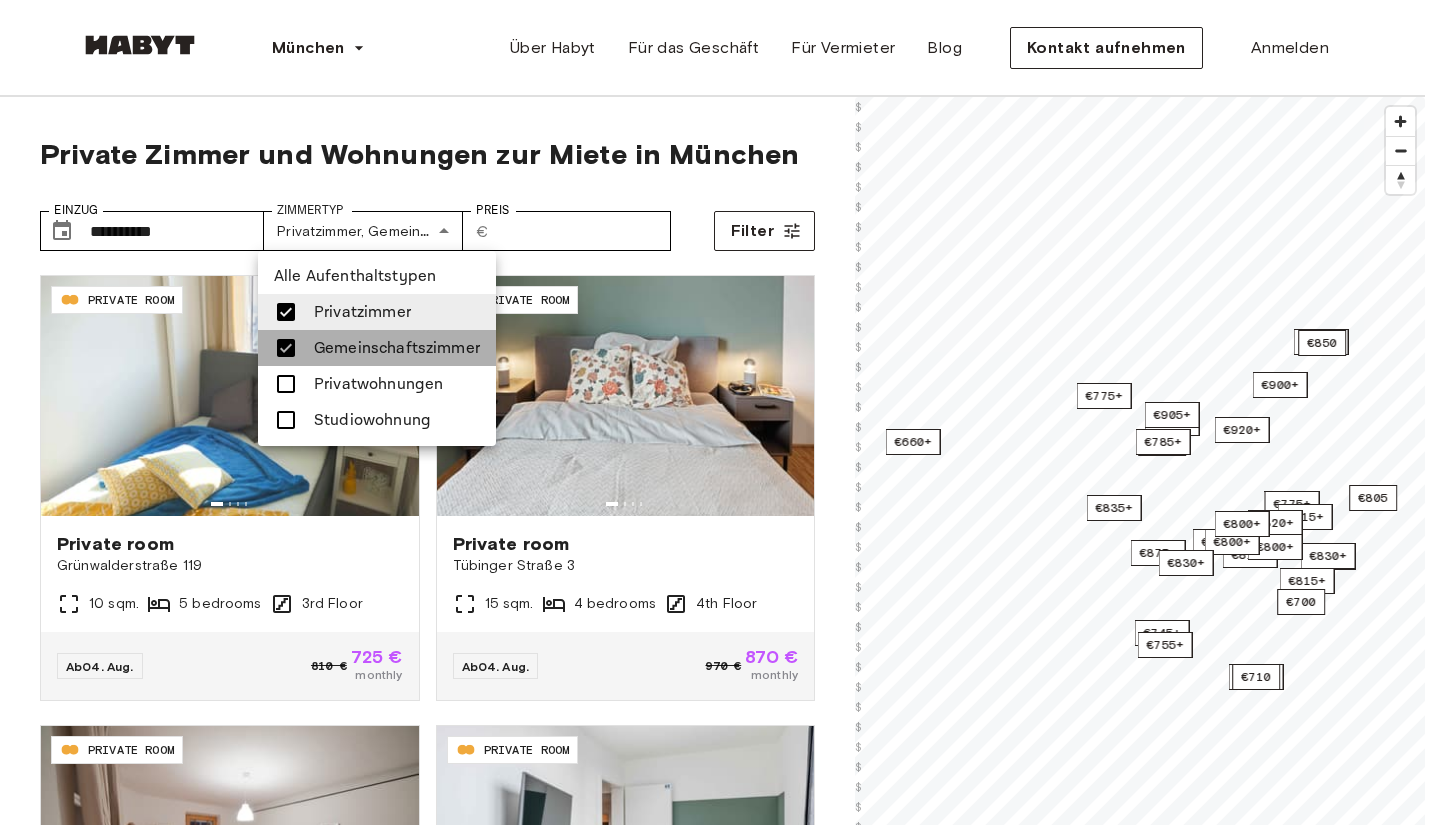 click at bounding box center [286, 348] 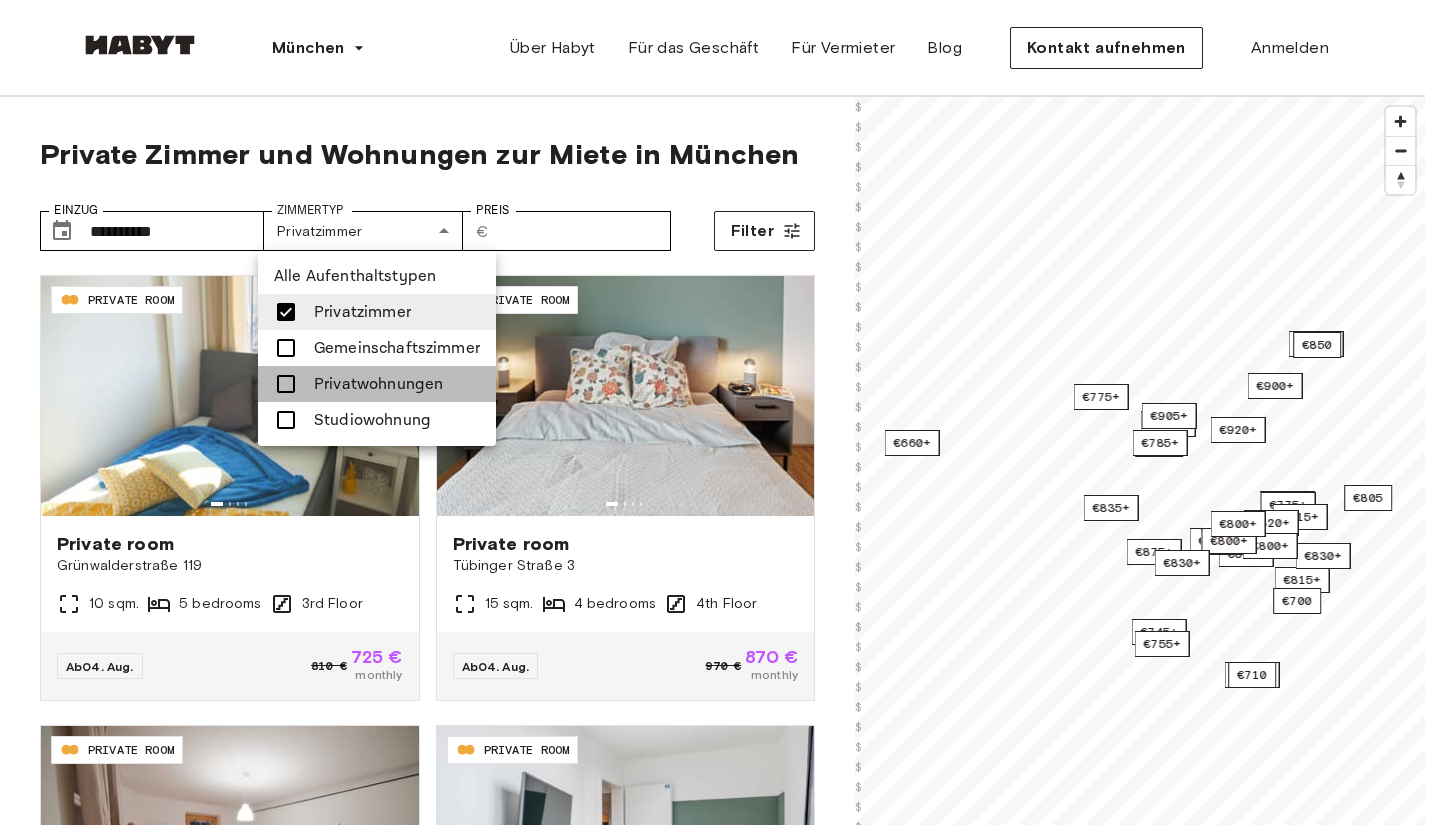 click at bounding box center [286, 384] 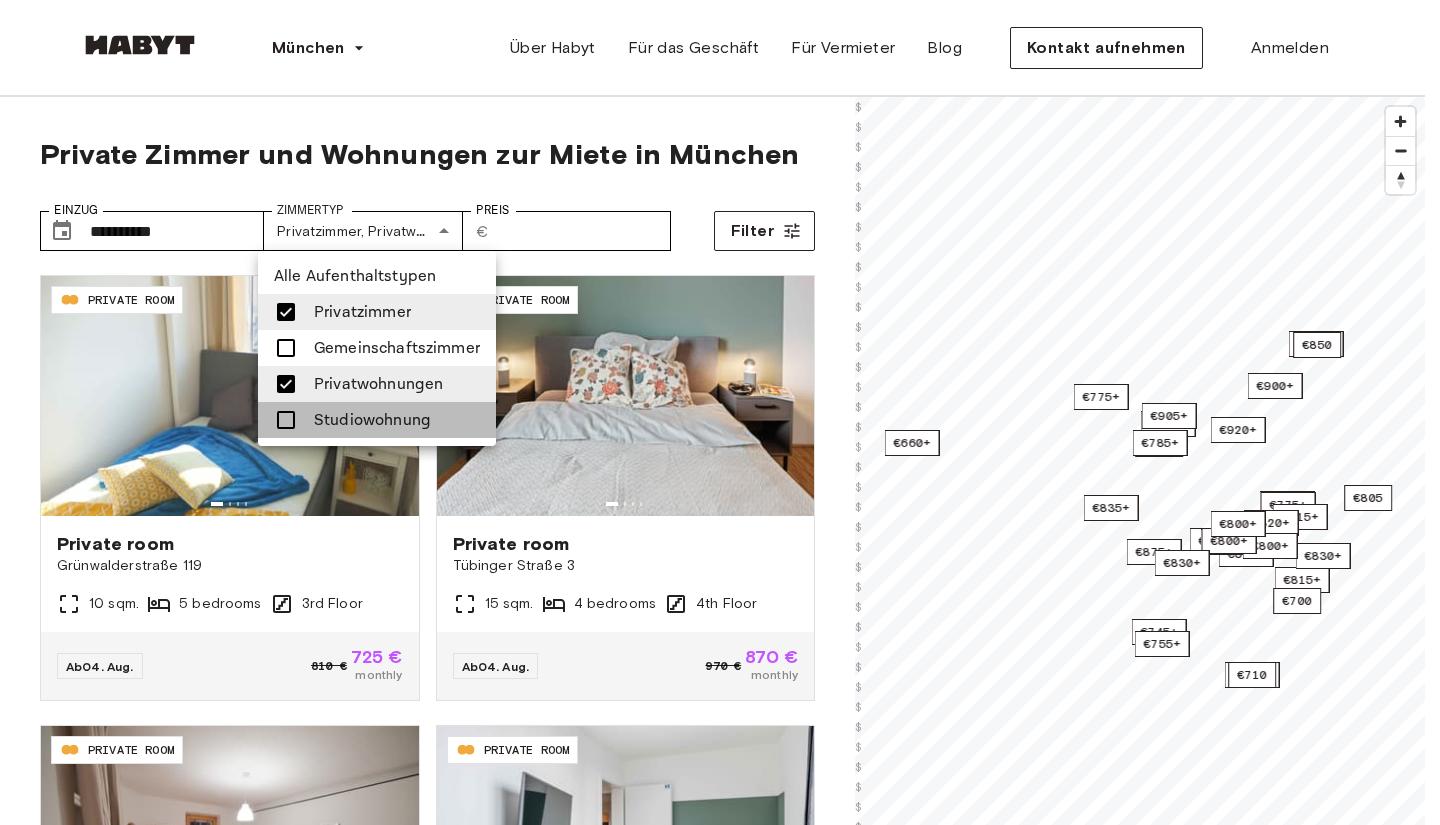 click at bounding box center (286, 420) 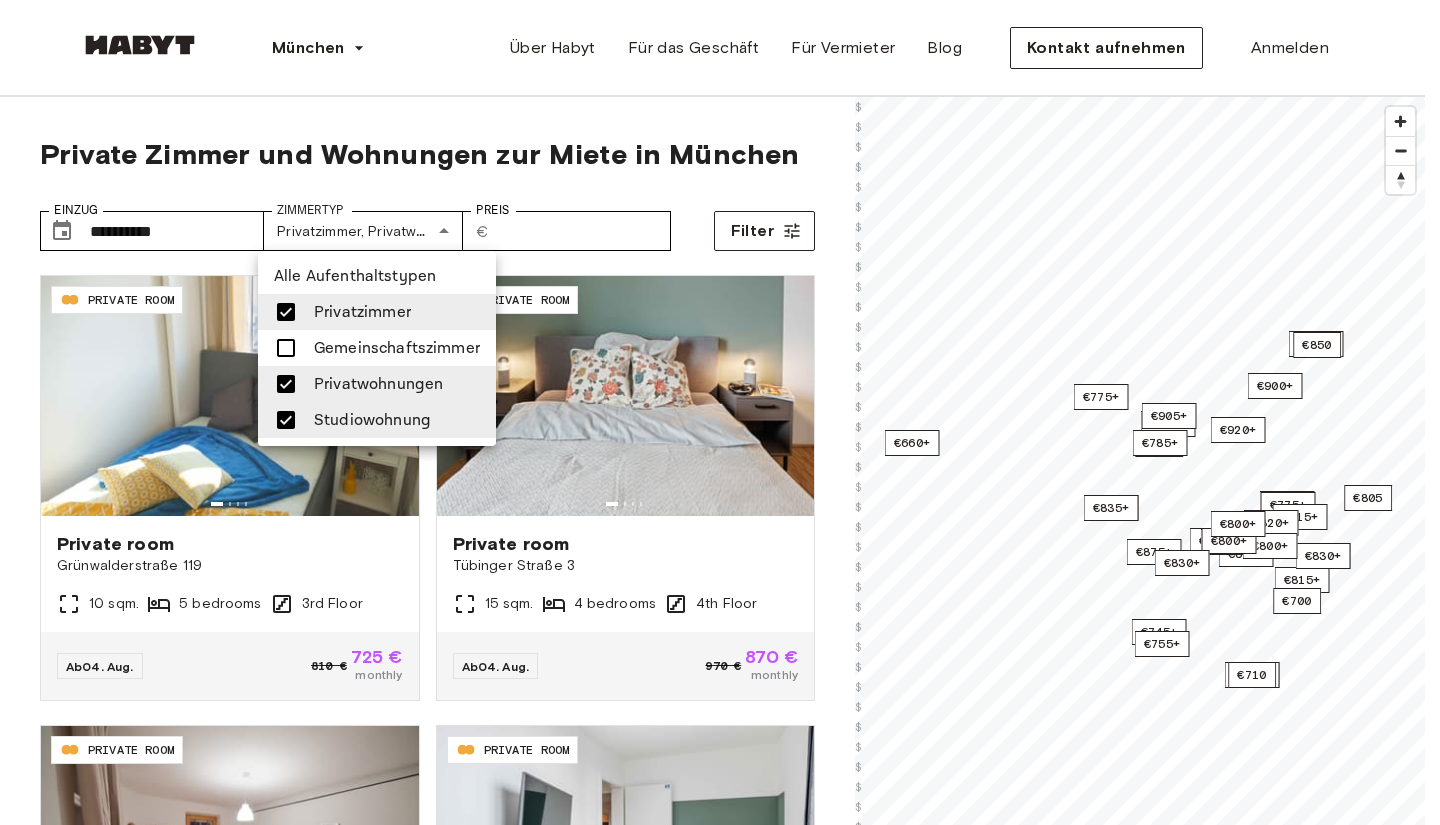 click at bounding box center [720, 412] 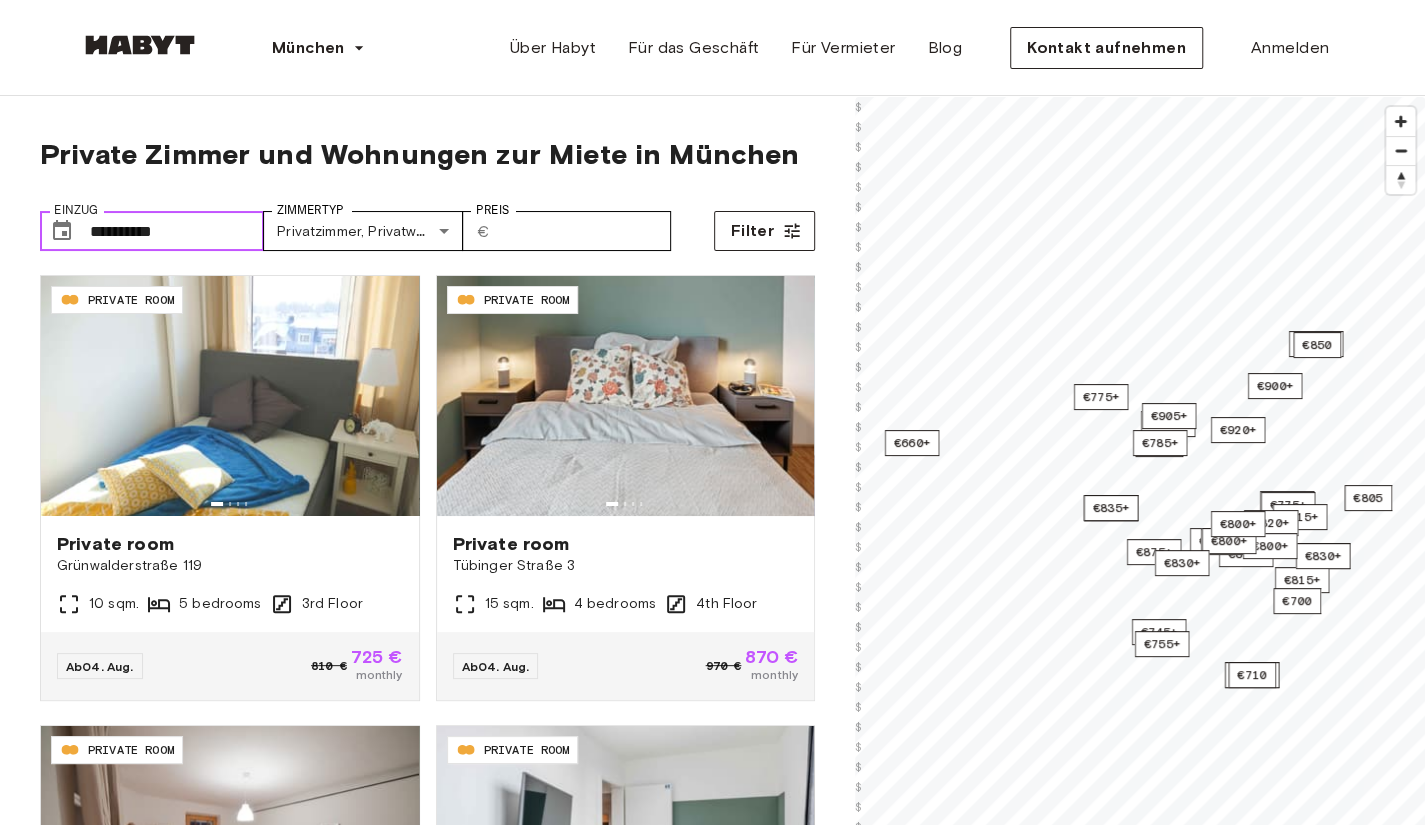 click on "**********" at bounding box center [177, 231] 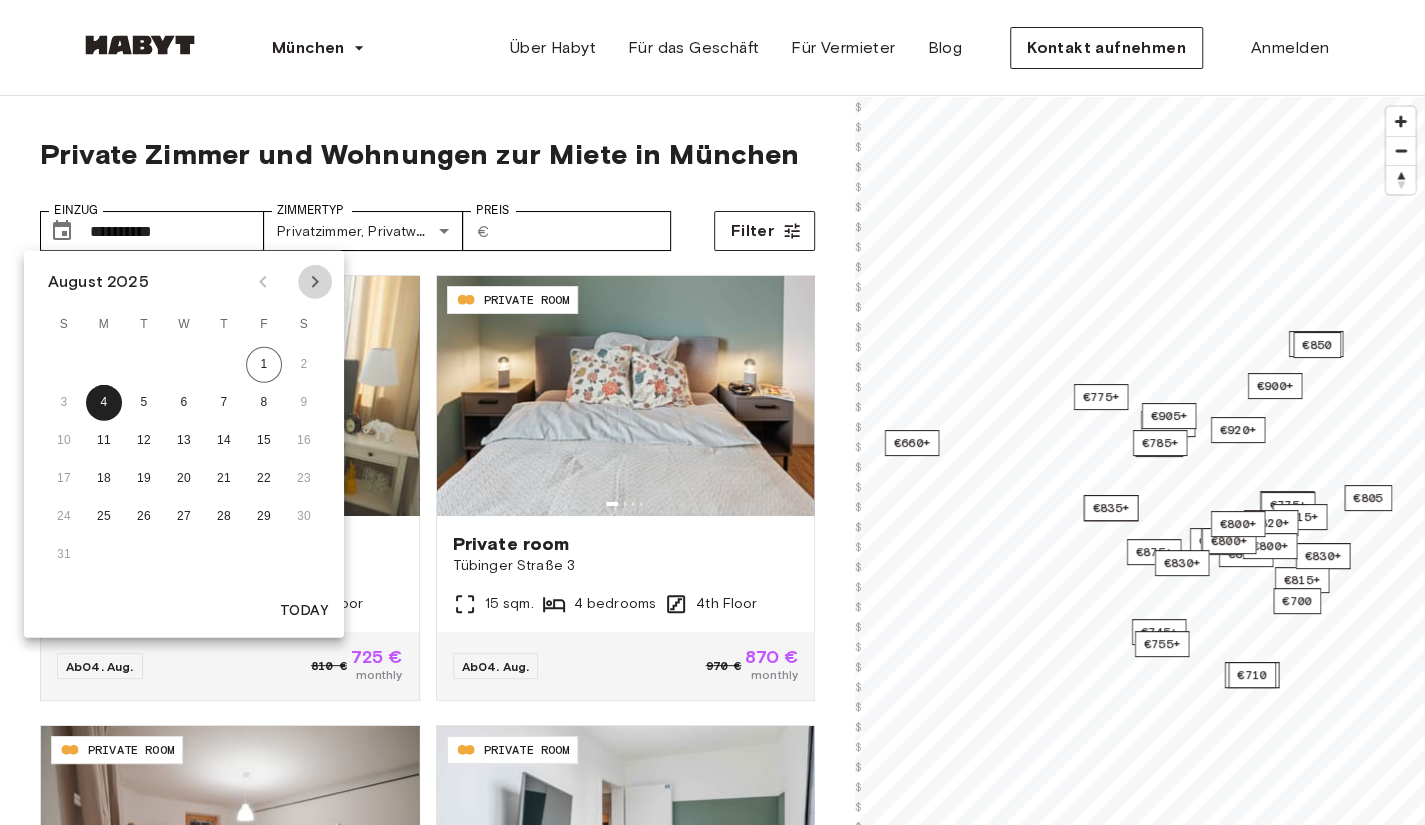 click 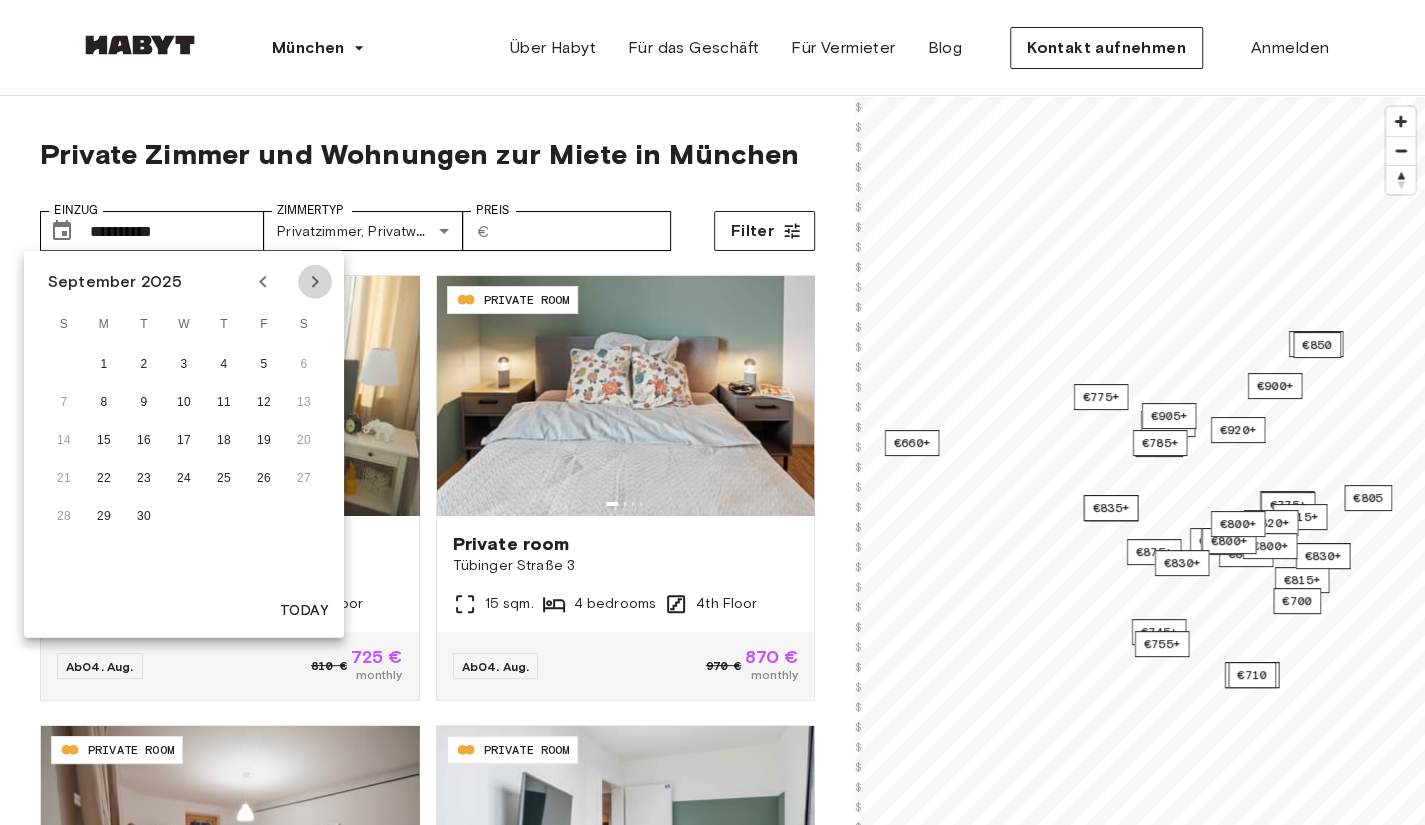 click 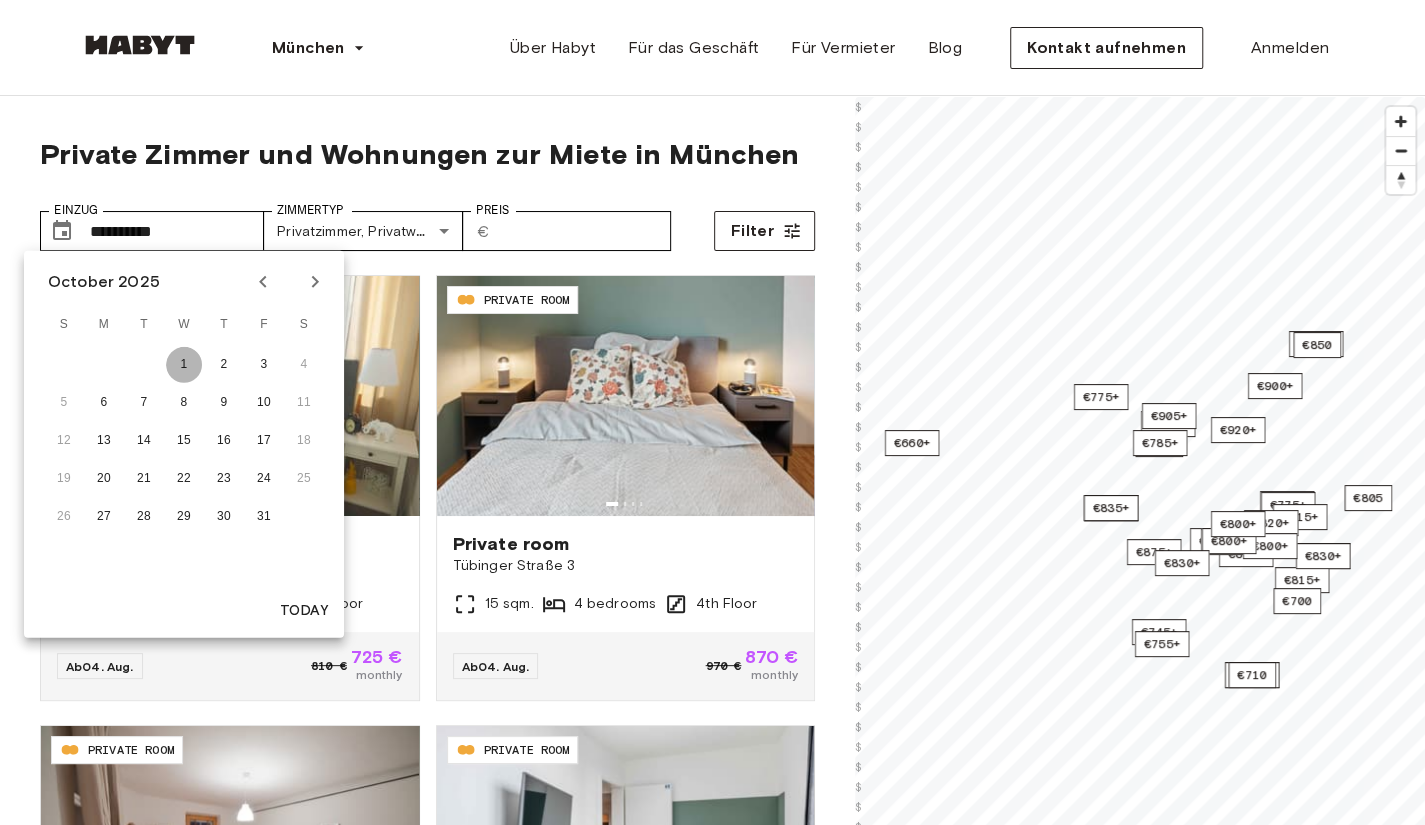 click on "1" at bounding box center [184, 365] 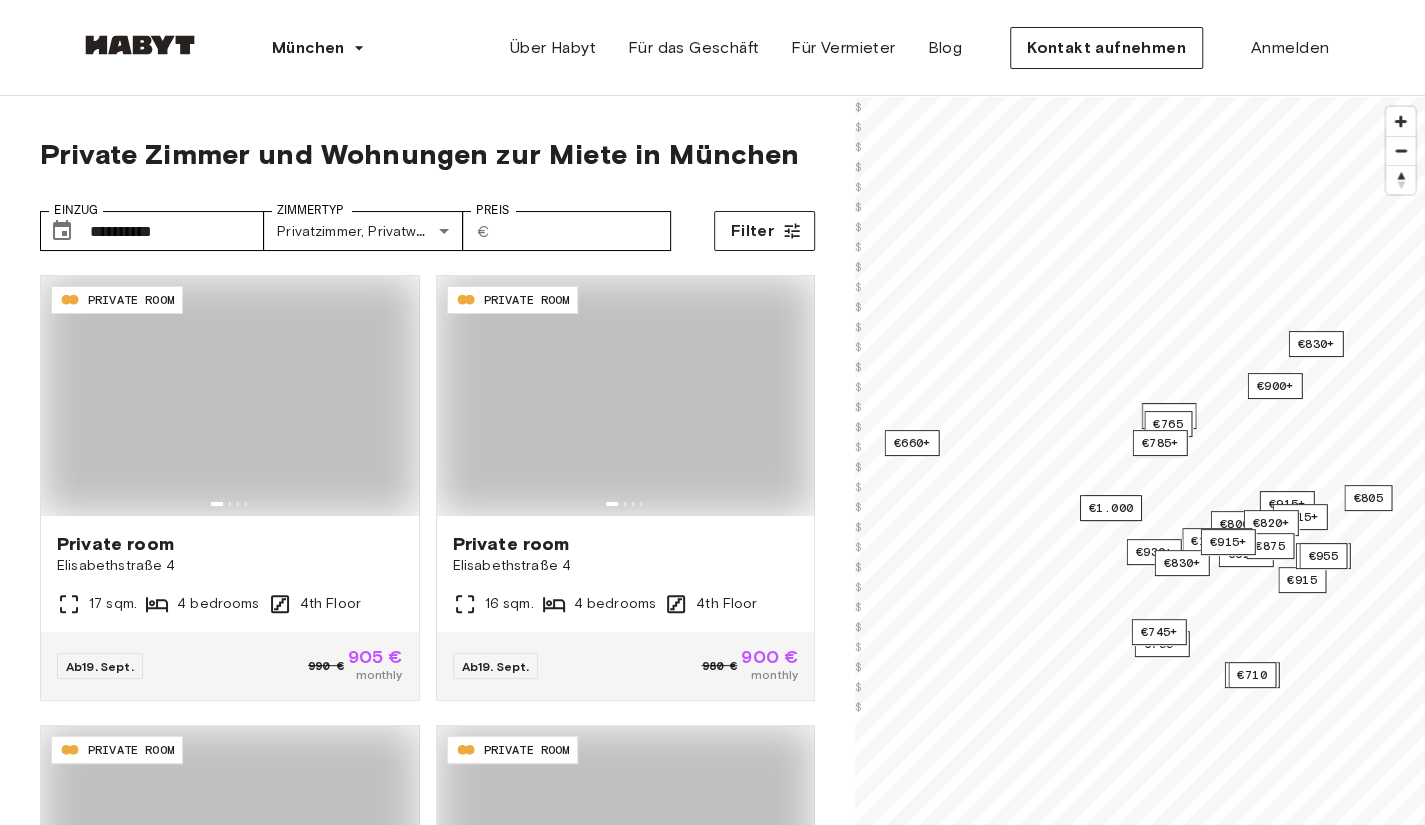 type on "**********" 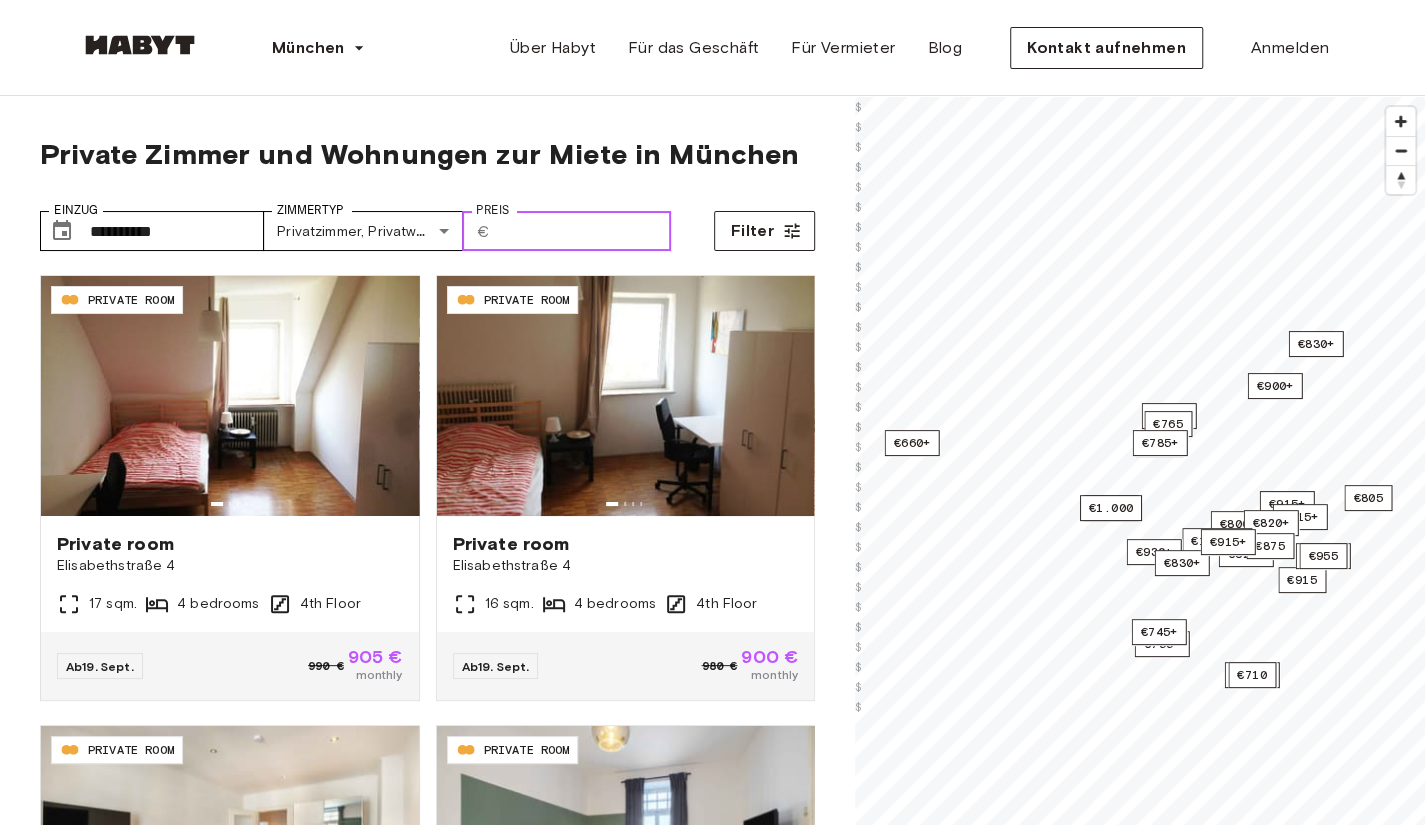 click on "Preis" at bounding box center (584, 231) 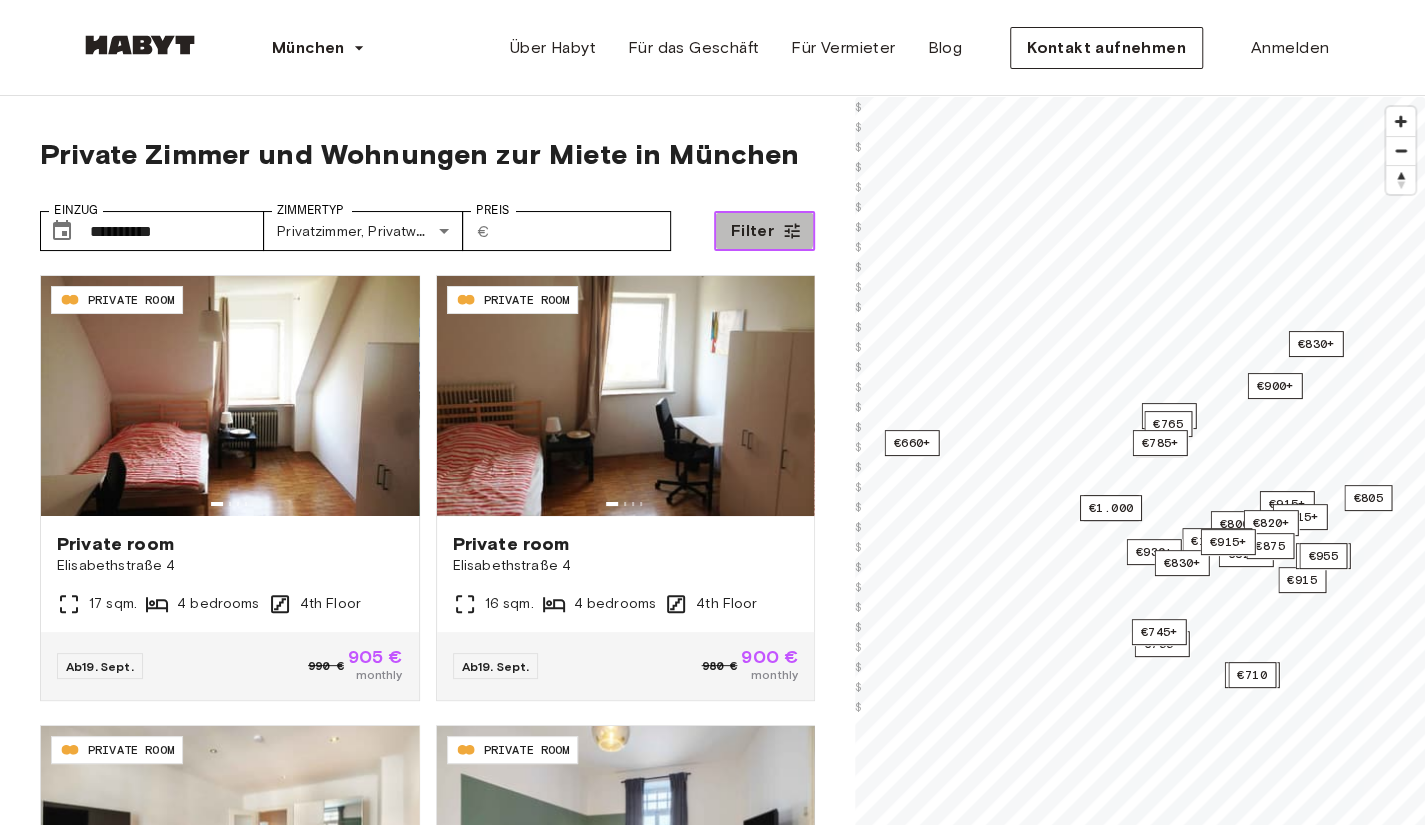 click on "Filter" at bounding box center (752, 231) 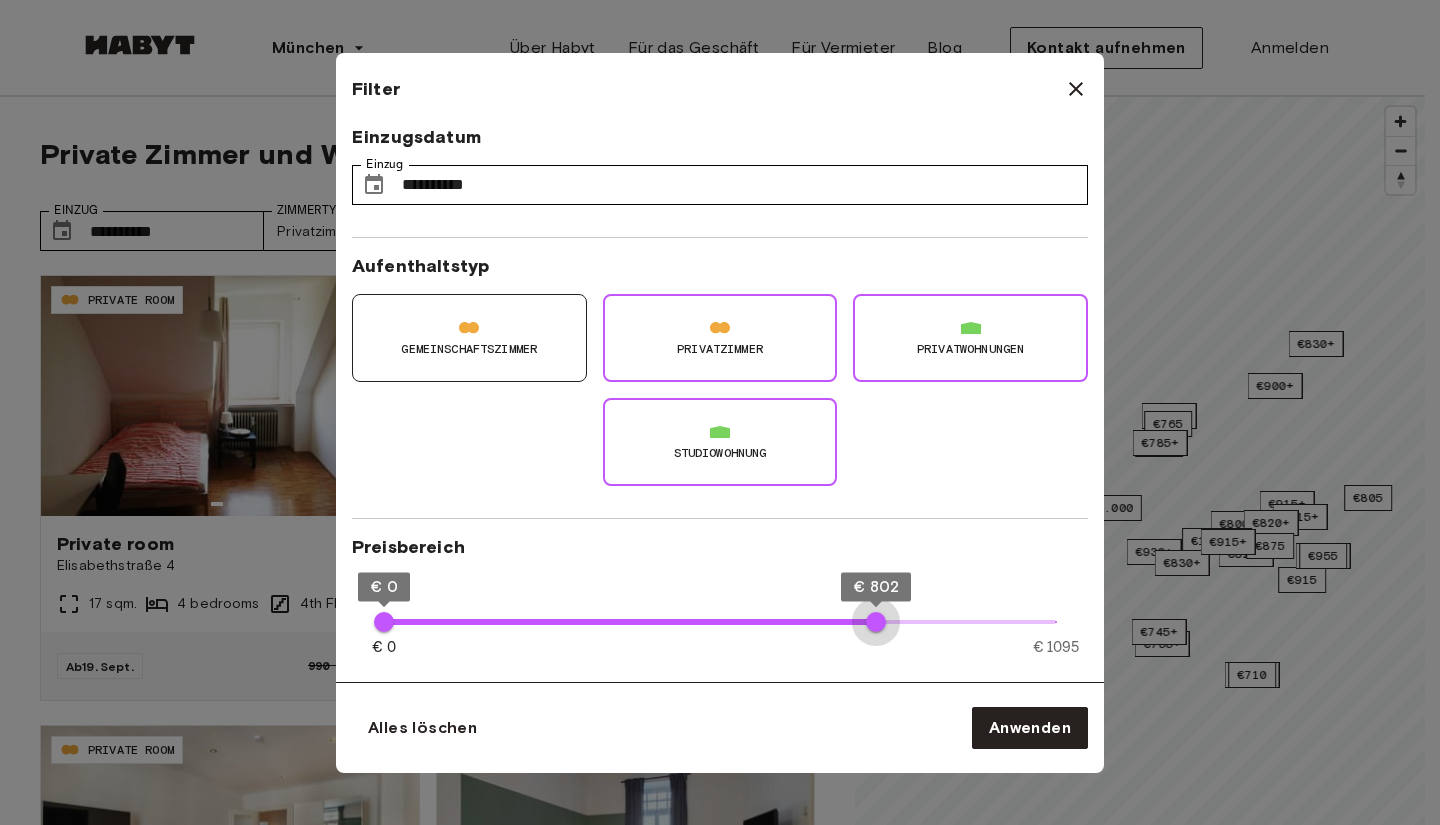 type on "***" 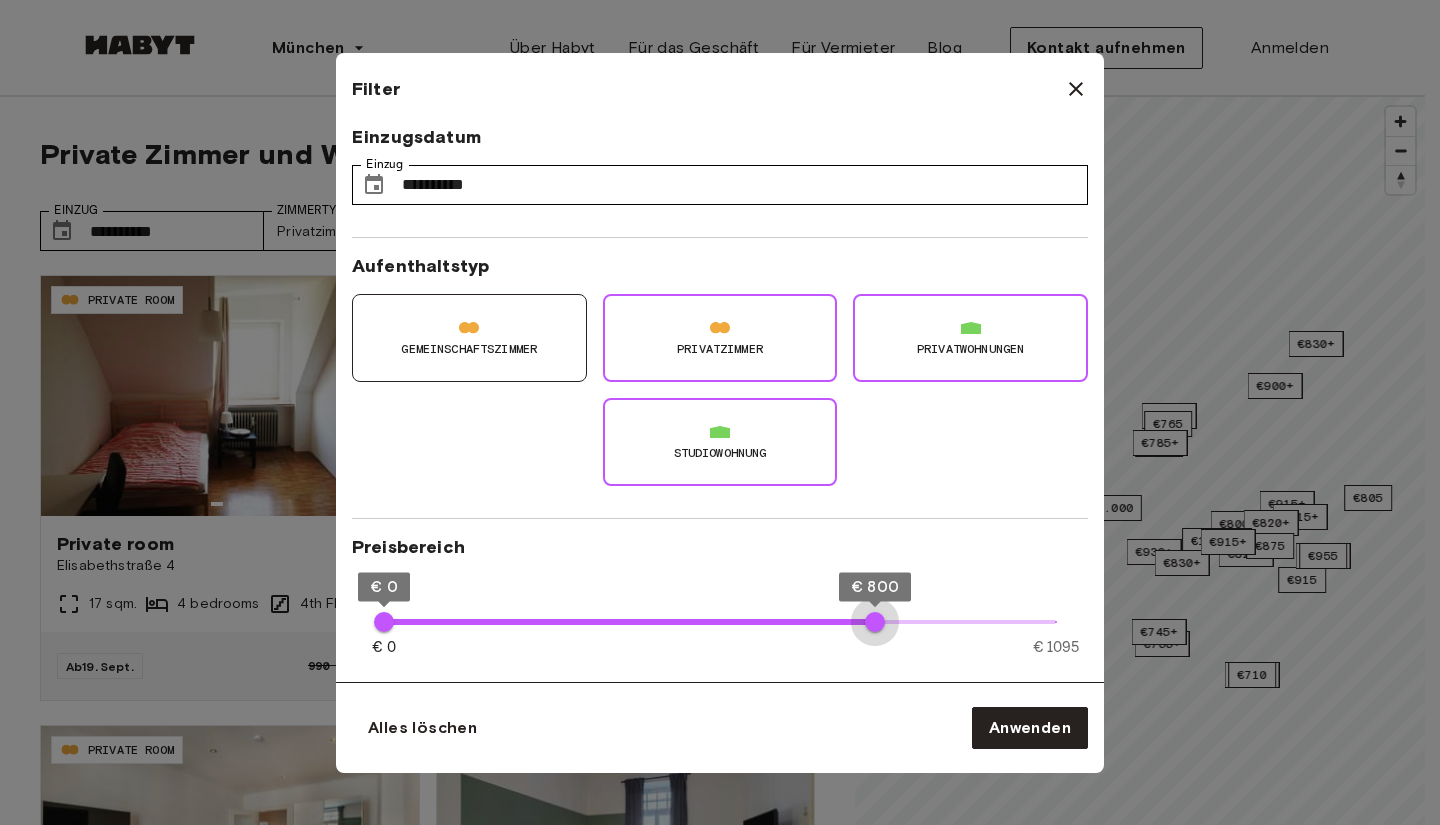 drag, startPoint x: 1056, startPoint y: 619, endPoint x: 875, endPoint y: 594, distance: 182.71837 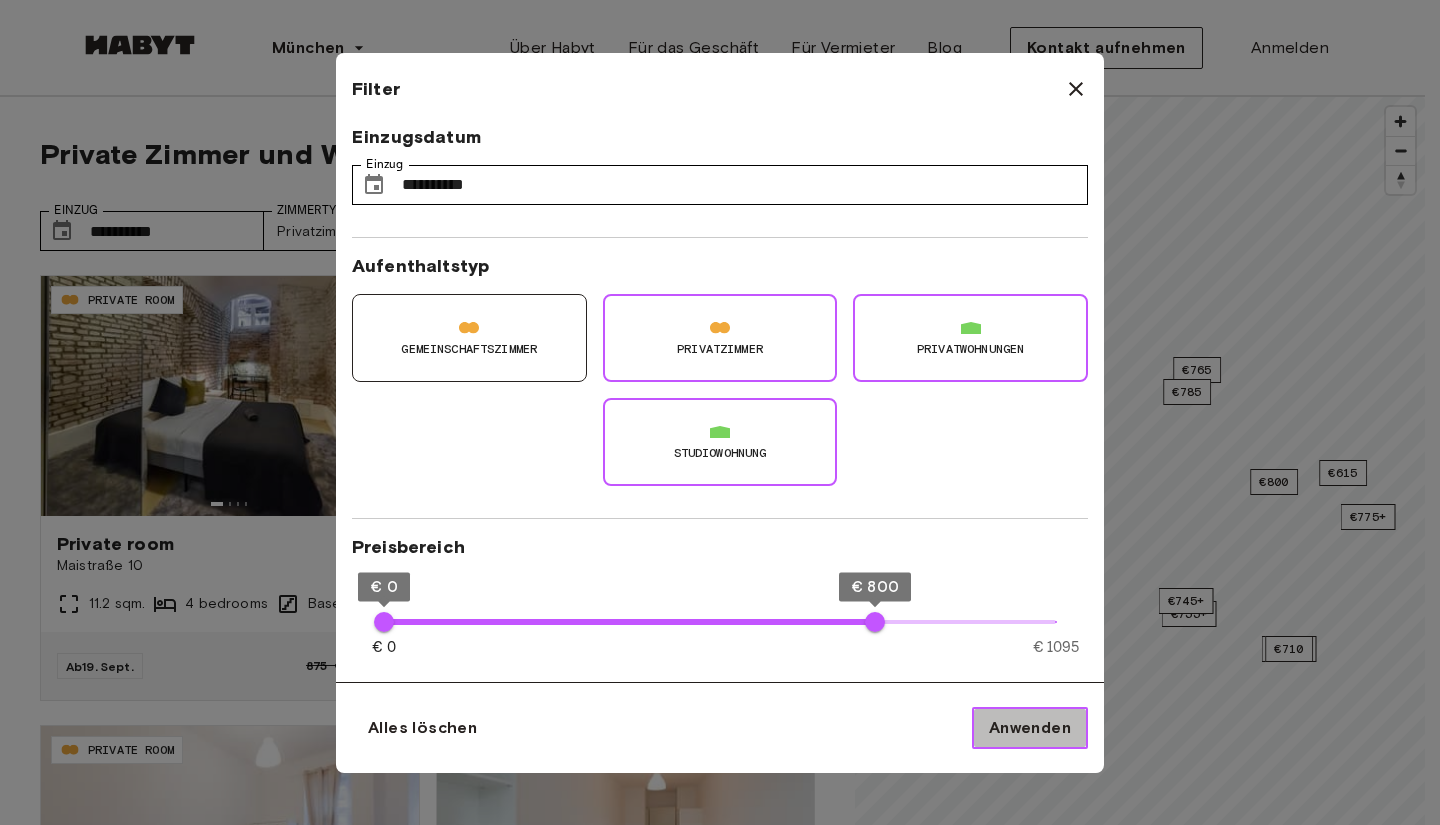 click on "Anwenden" at bounding box center (1030, 728) 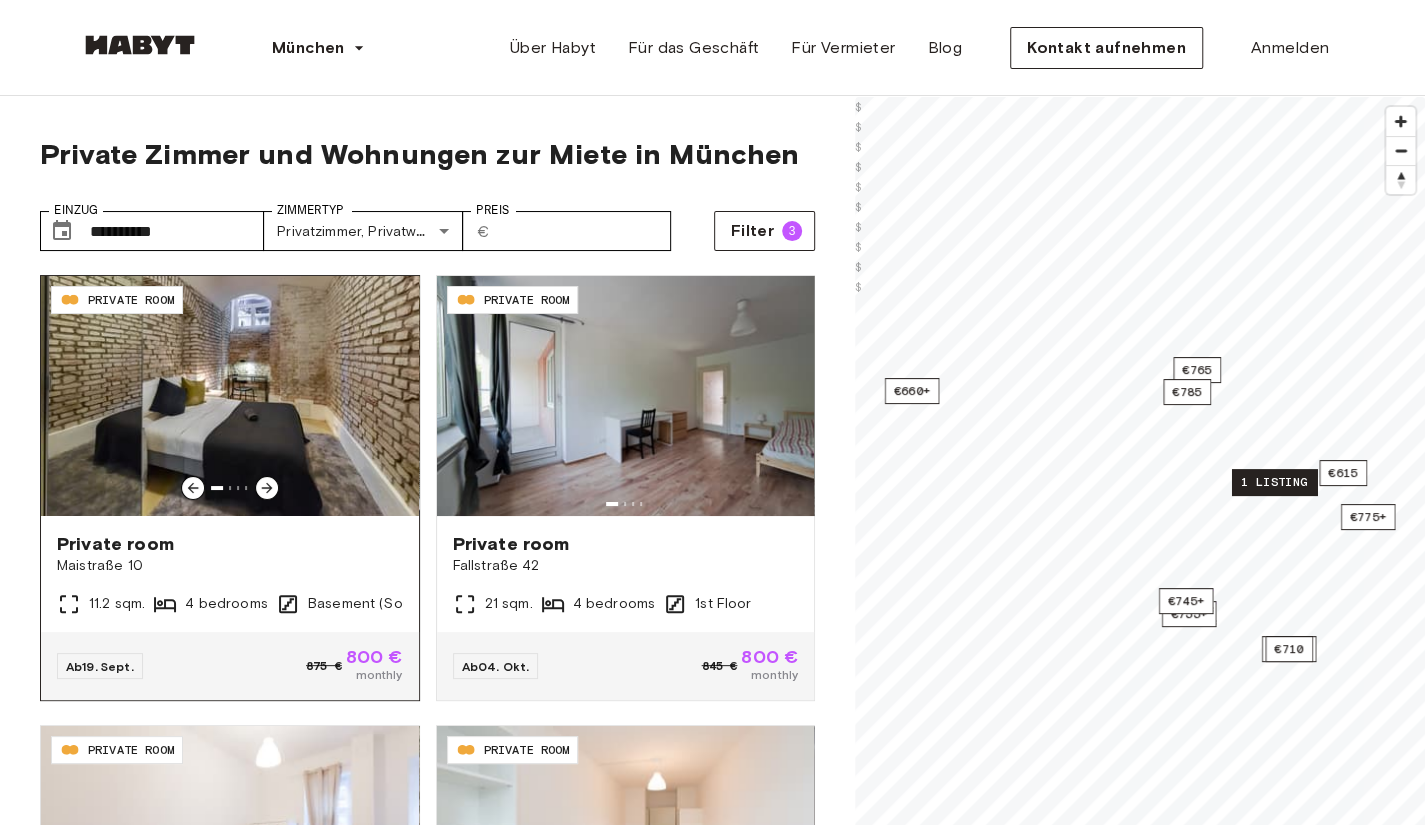 click at bounding box center (230, 488) 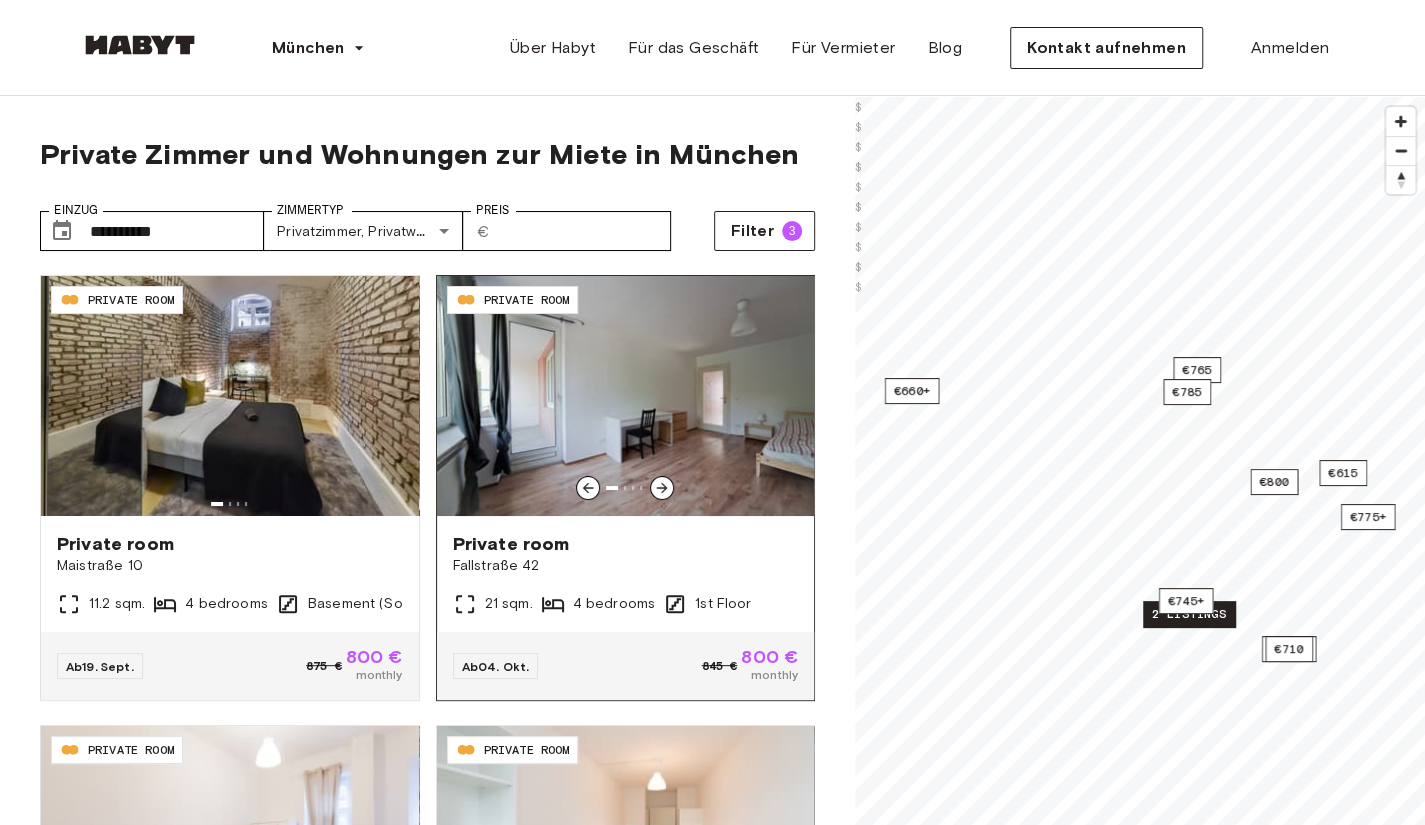 click at bounding box center [662, 488] 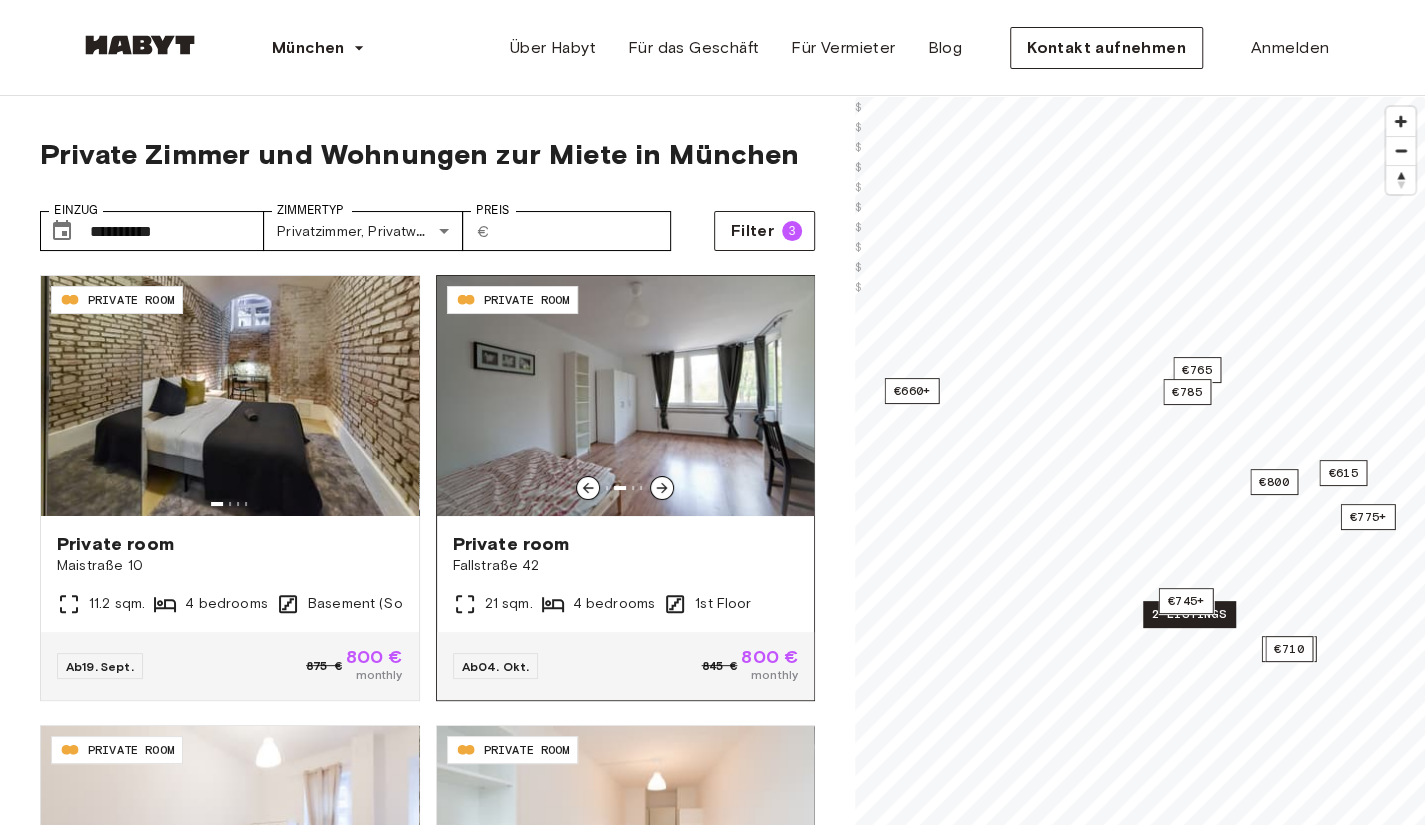 click at bounding box center [662, 488] 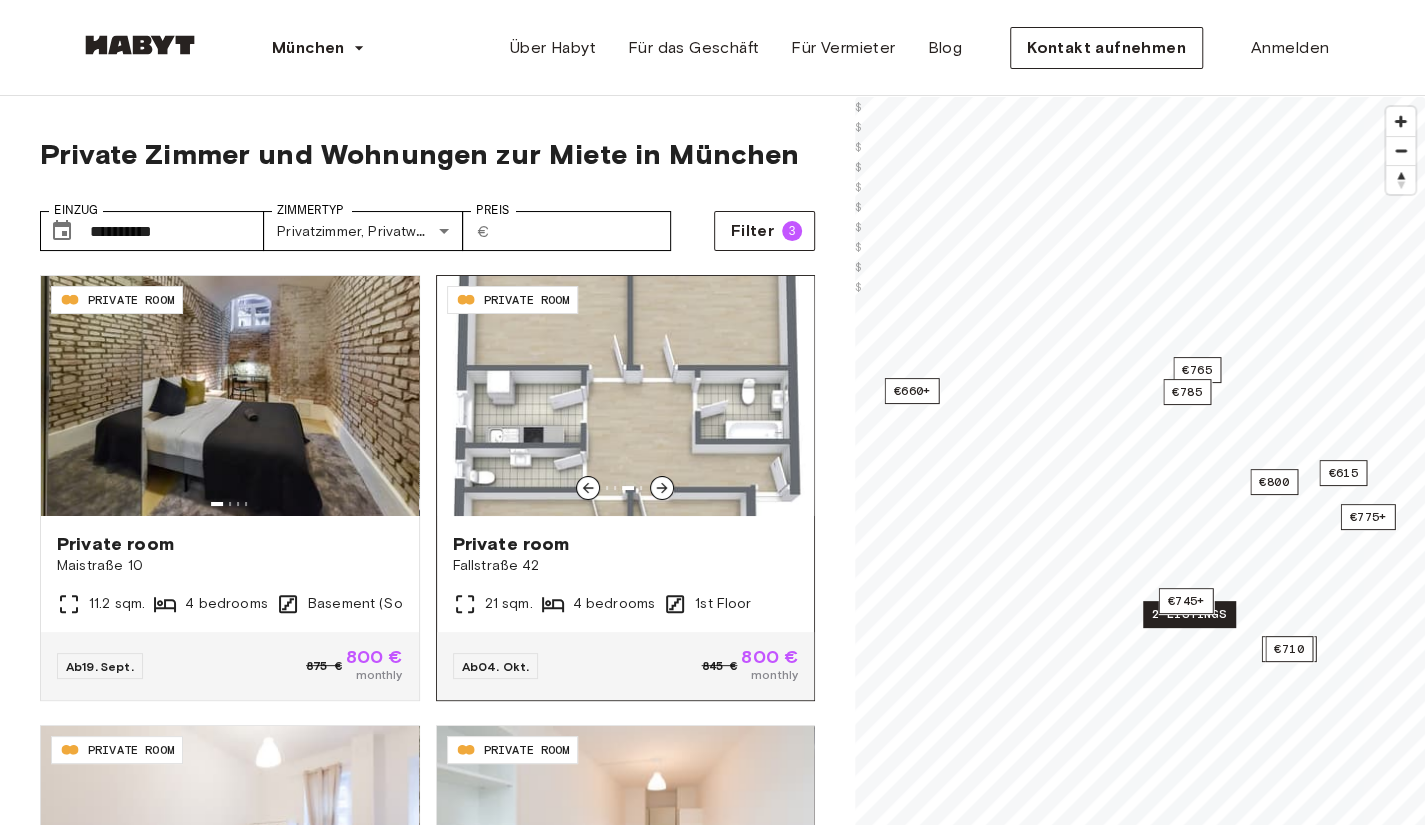 click at bounding box center (662, 488) 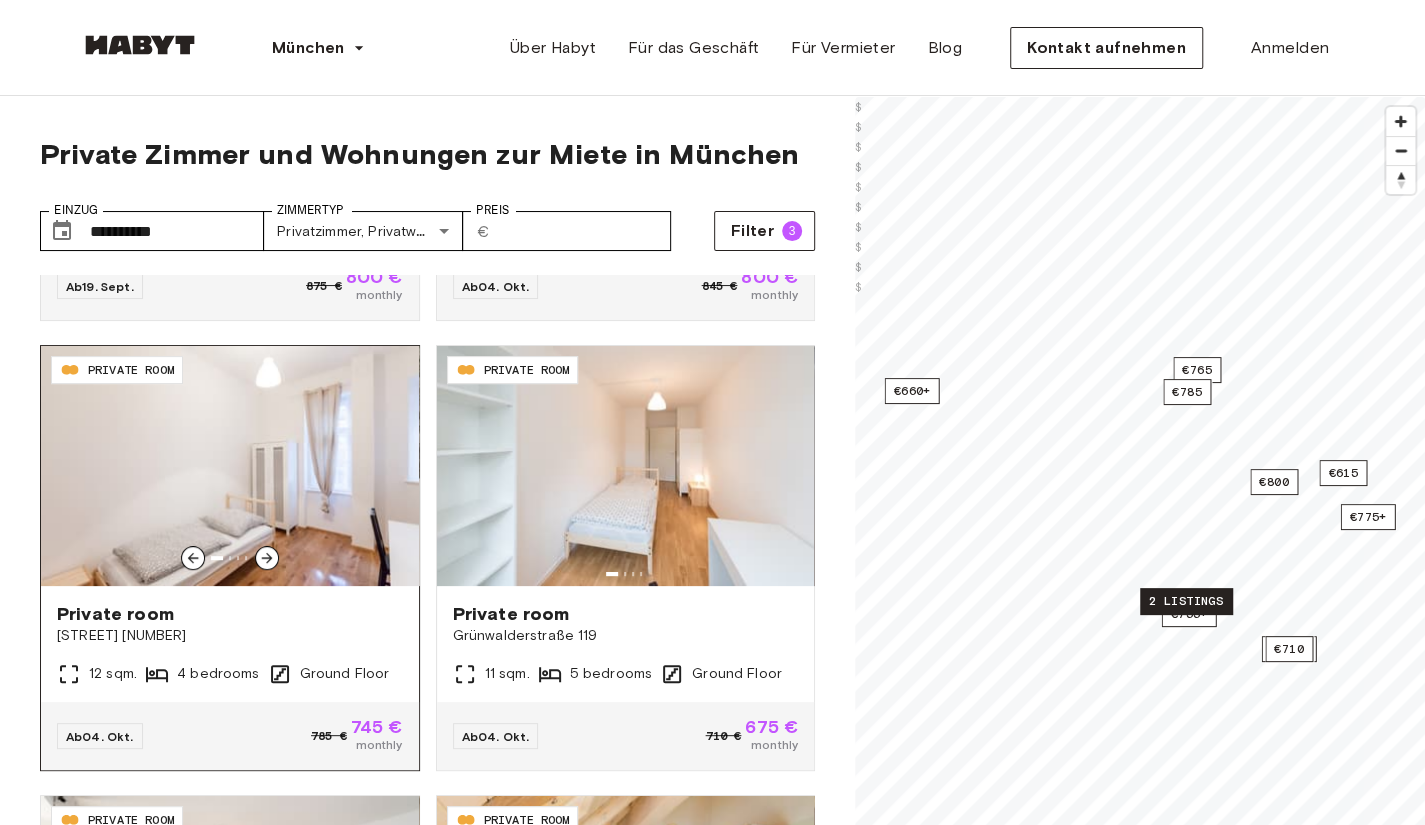 scroll, scrollTop: 0, scrollLeft: 0, axis: both 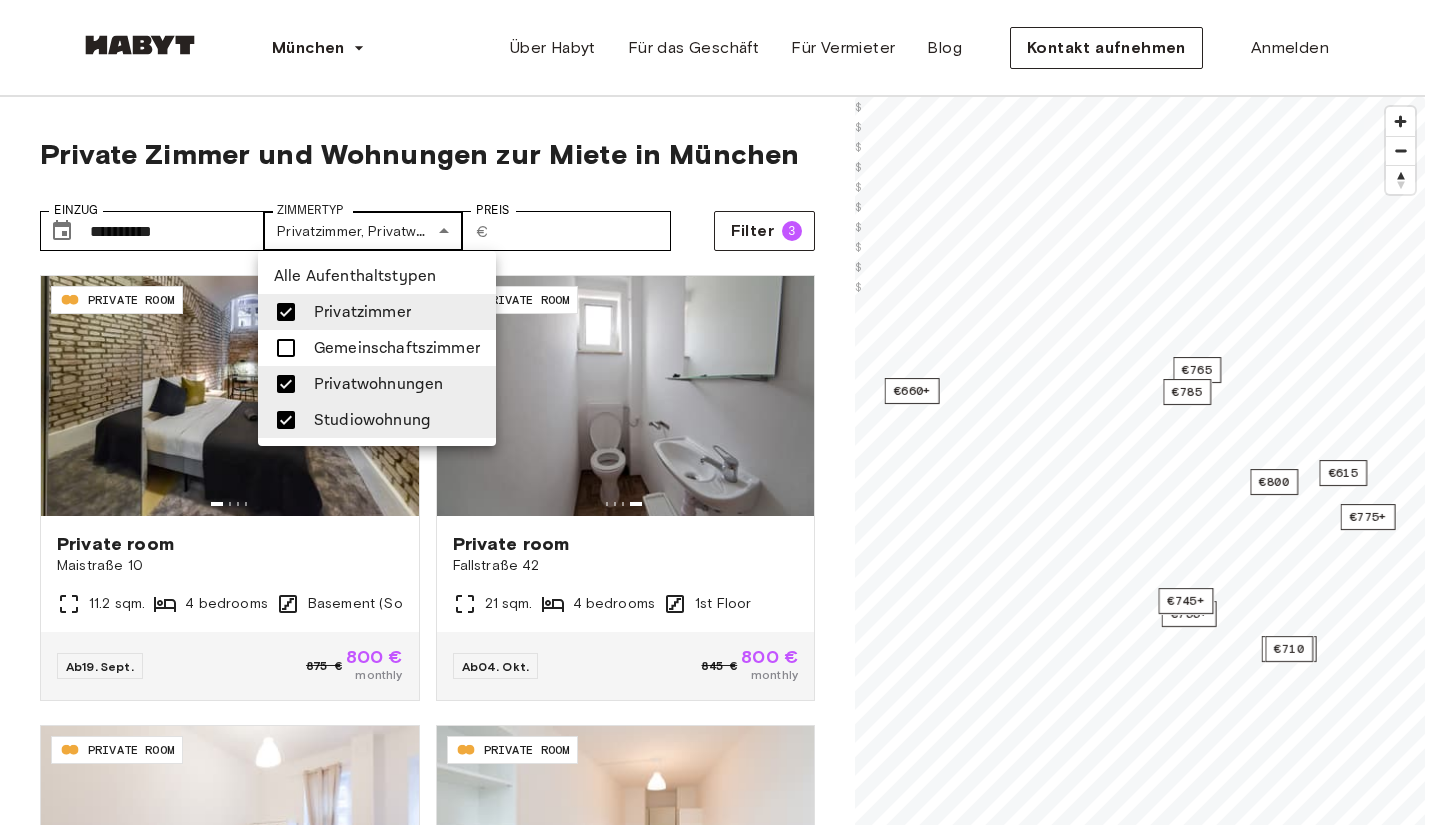 click on "**********" at bounding box center (720, 2480) 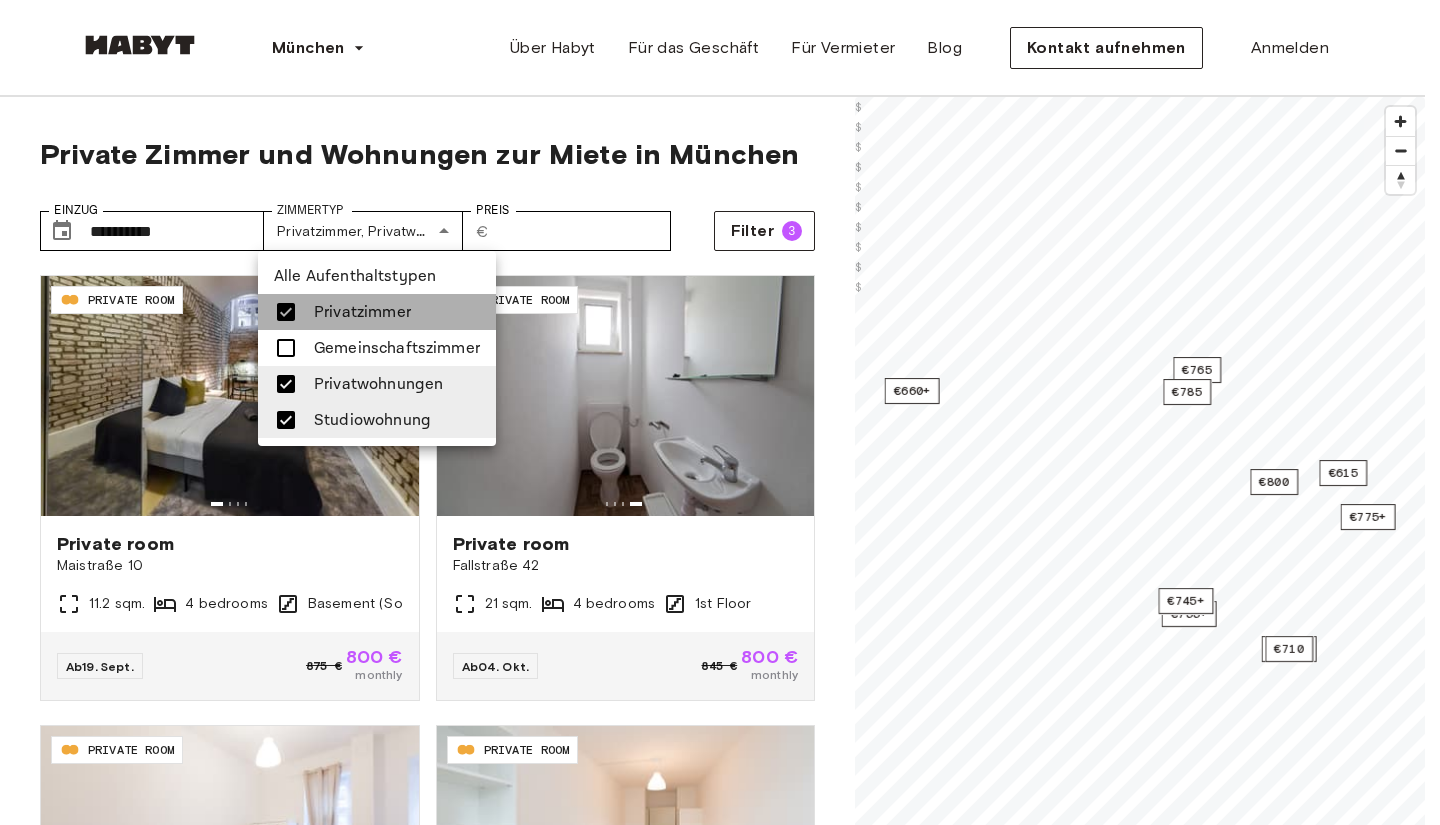click at bounding box center [286, 312] 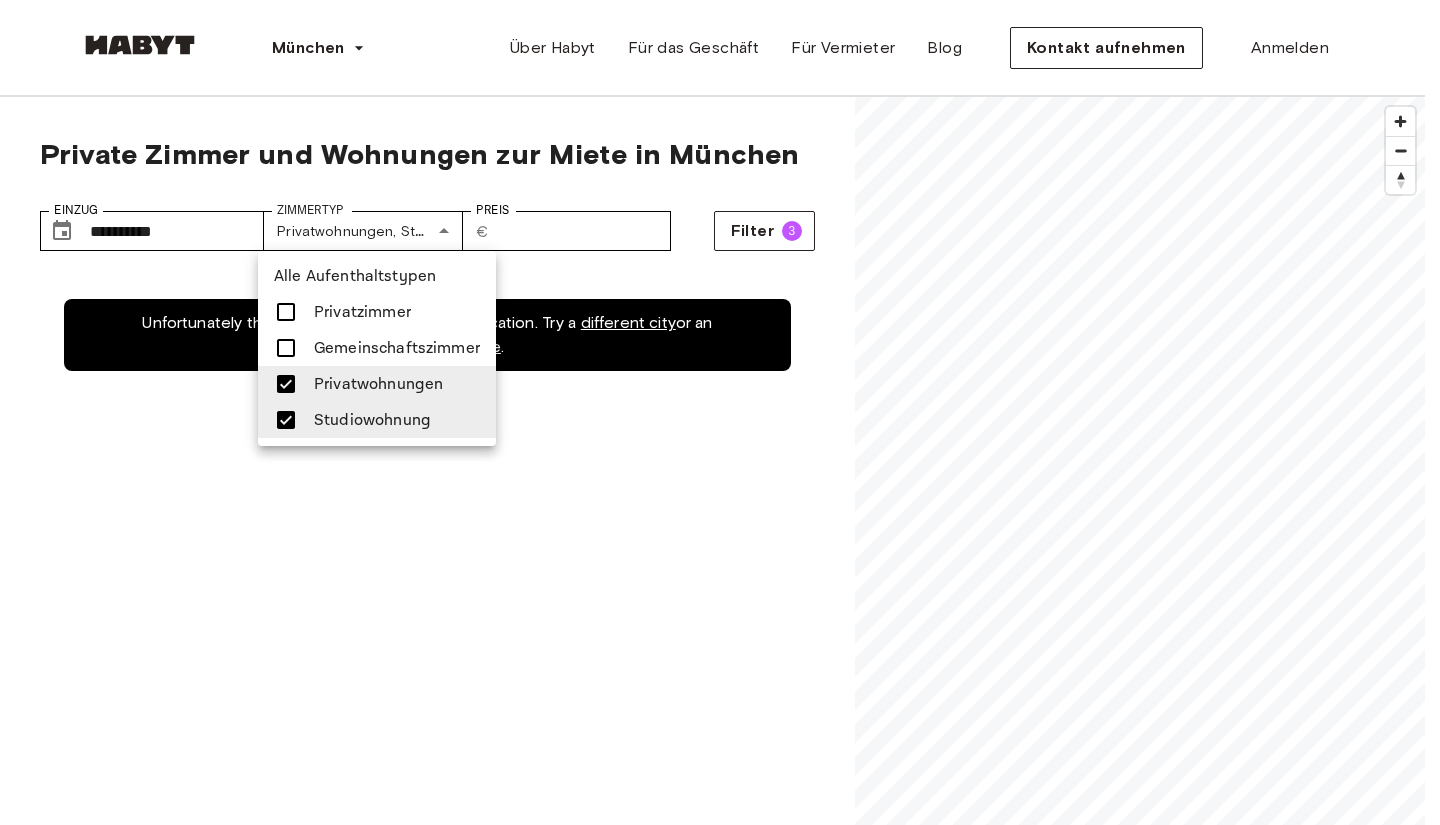 click at bounding box center [720, 412] 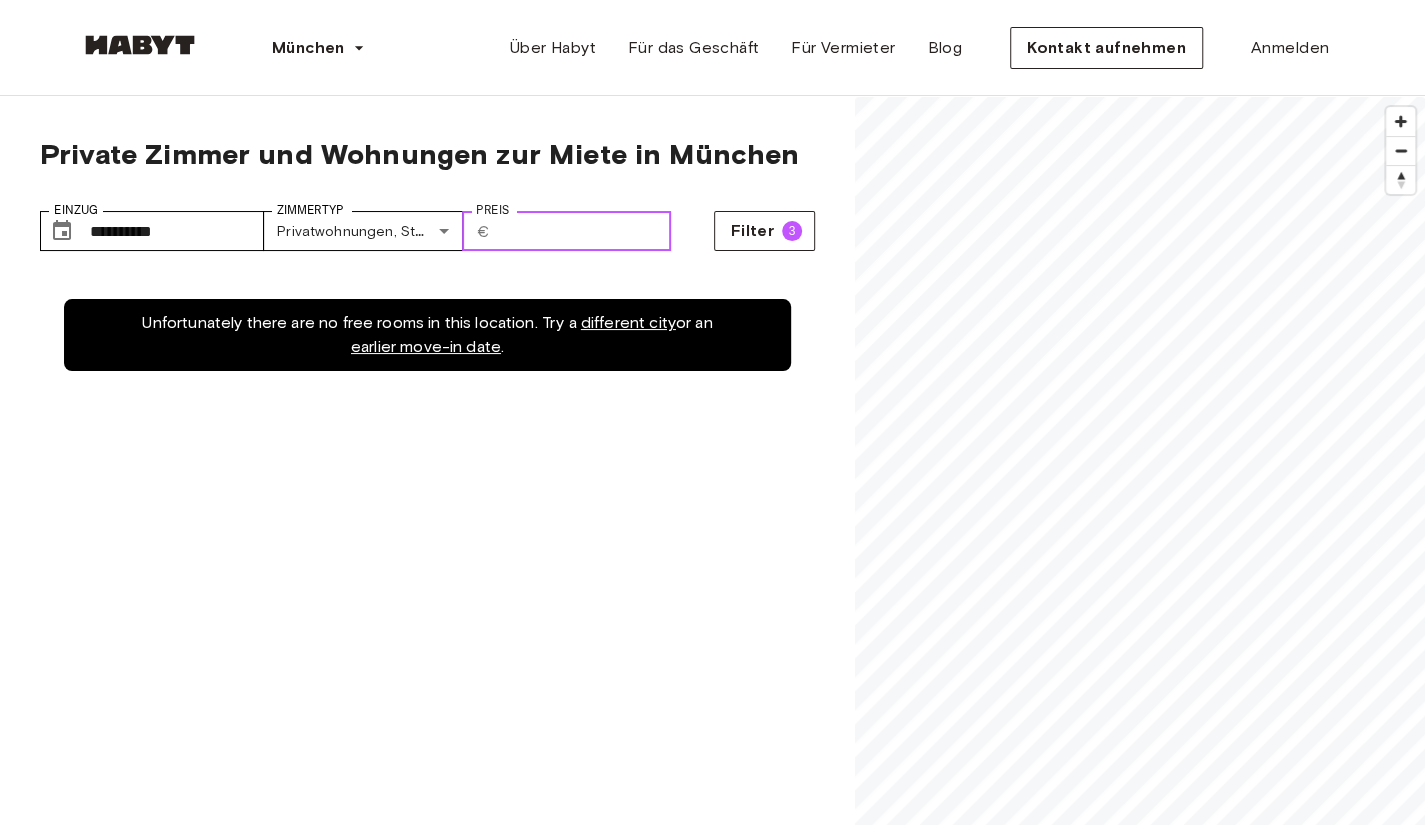 click on "***" at bounding box center (584, 231) 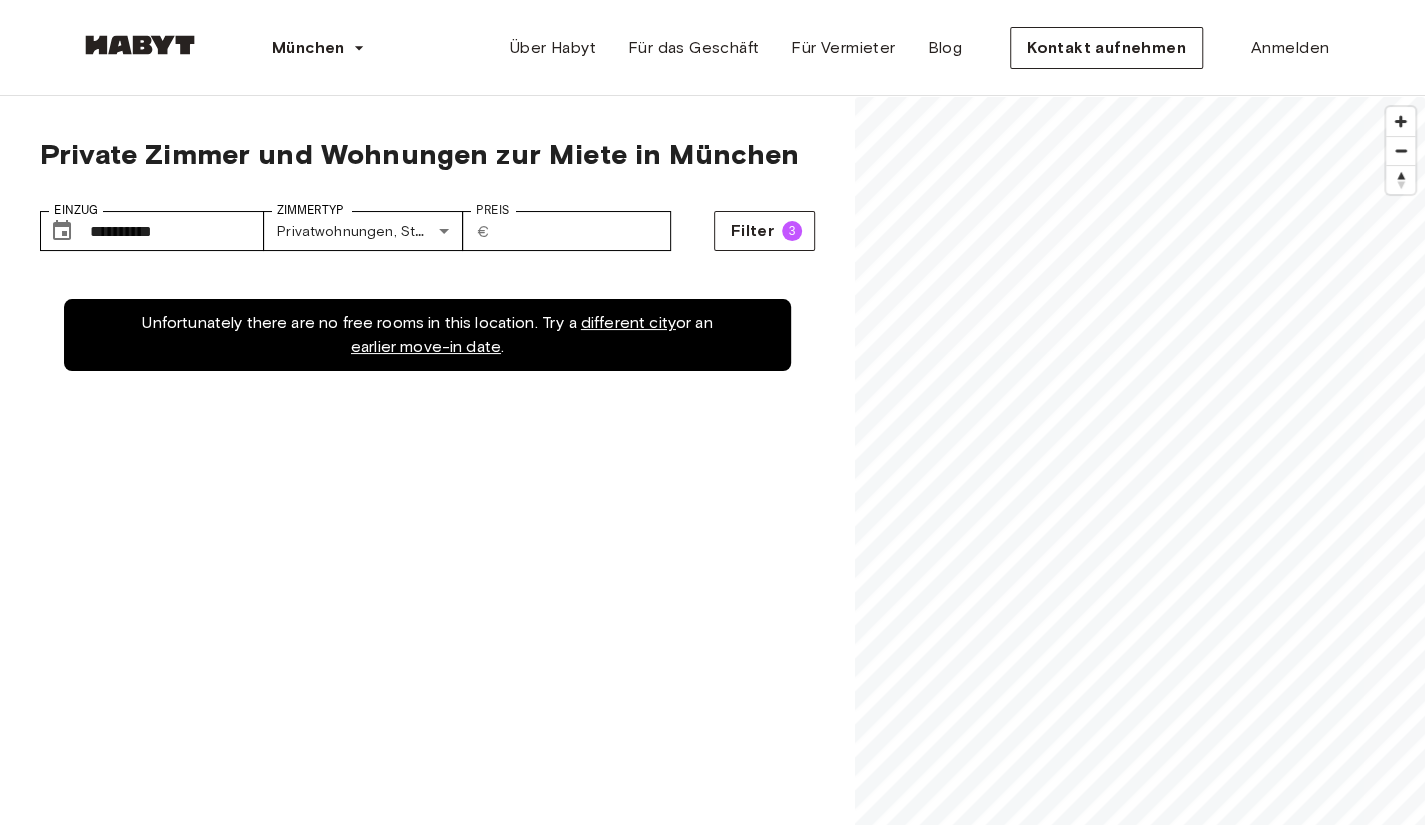 click on "Unfortunately there are no free rooms in this location. Try a   different city  or an   earlier move-in date ." at bounding box center [427, 687] 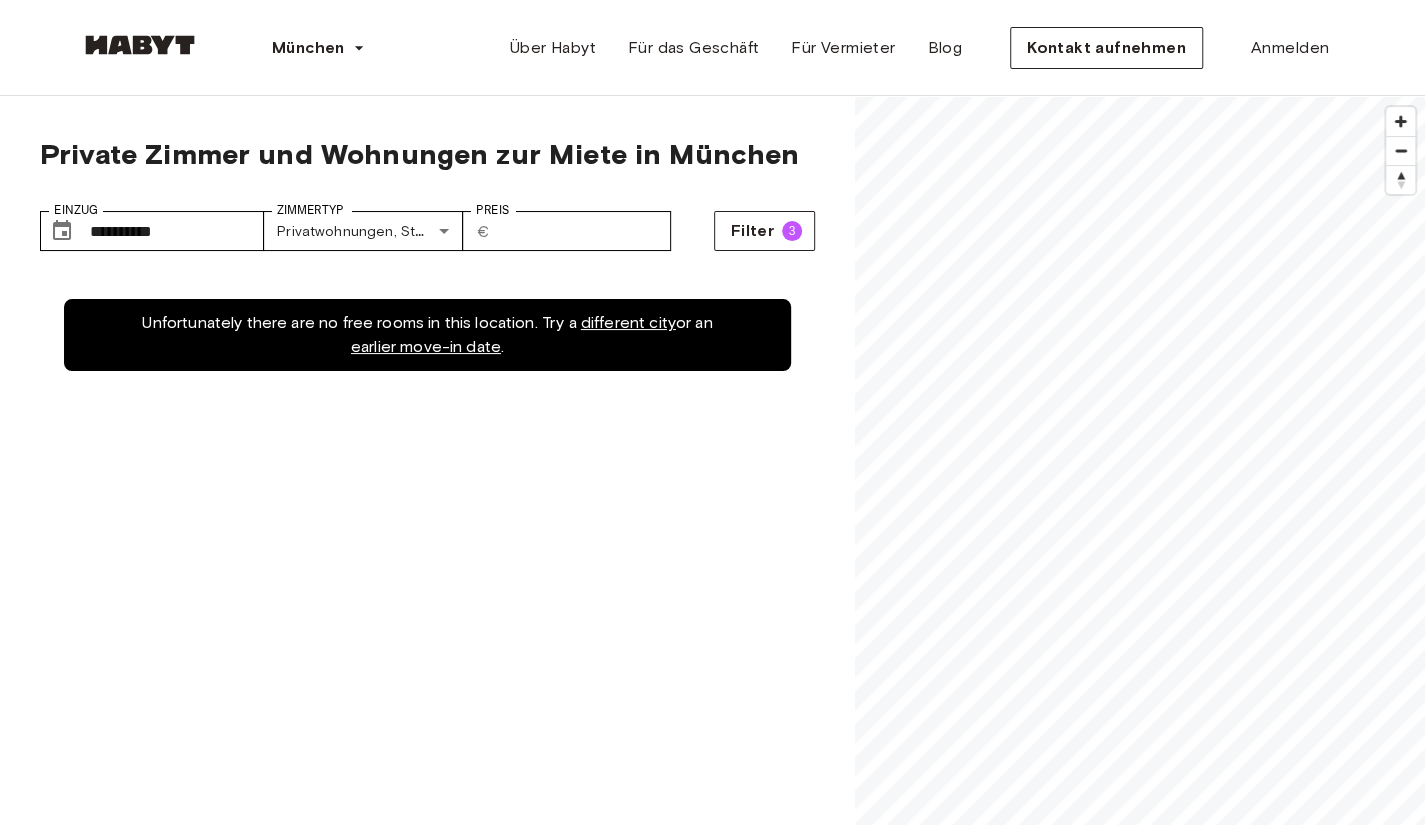 click on "earlier move-in date" at bounding box center (426, 346) 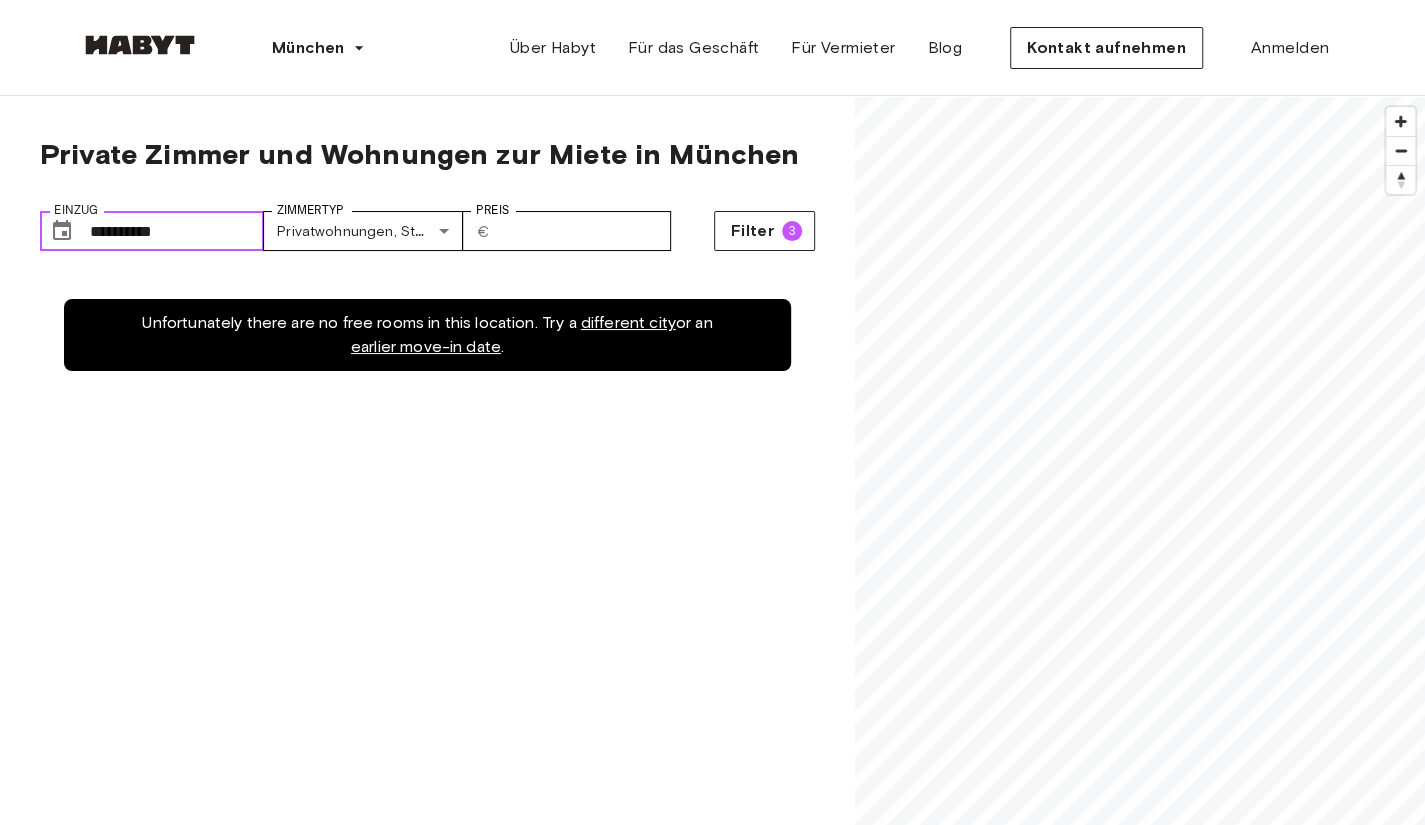 click on "**********" at bounding box center (177, 231) 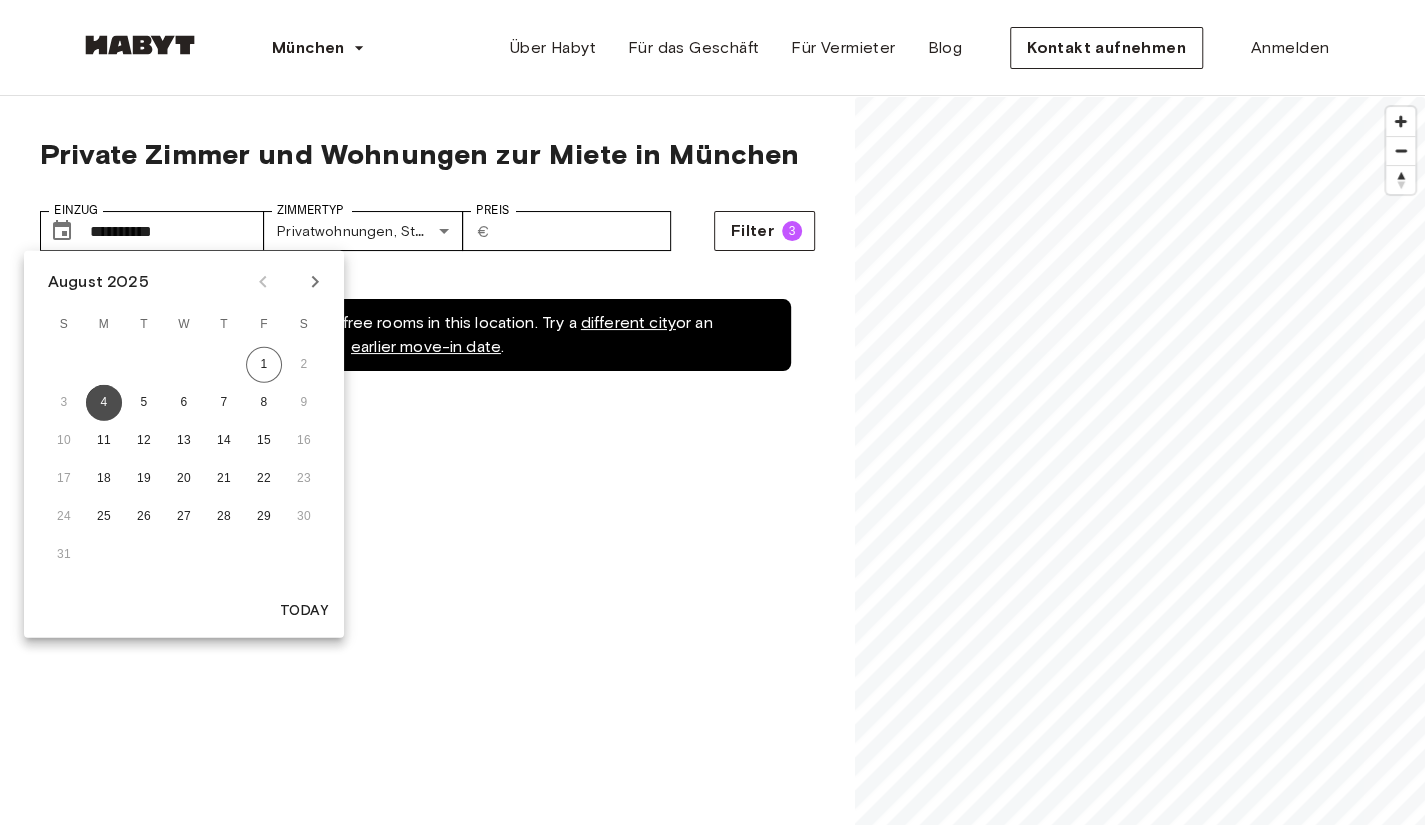 click on "4" at bounding box center (104, 403) 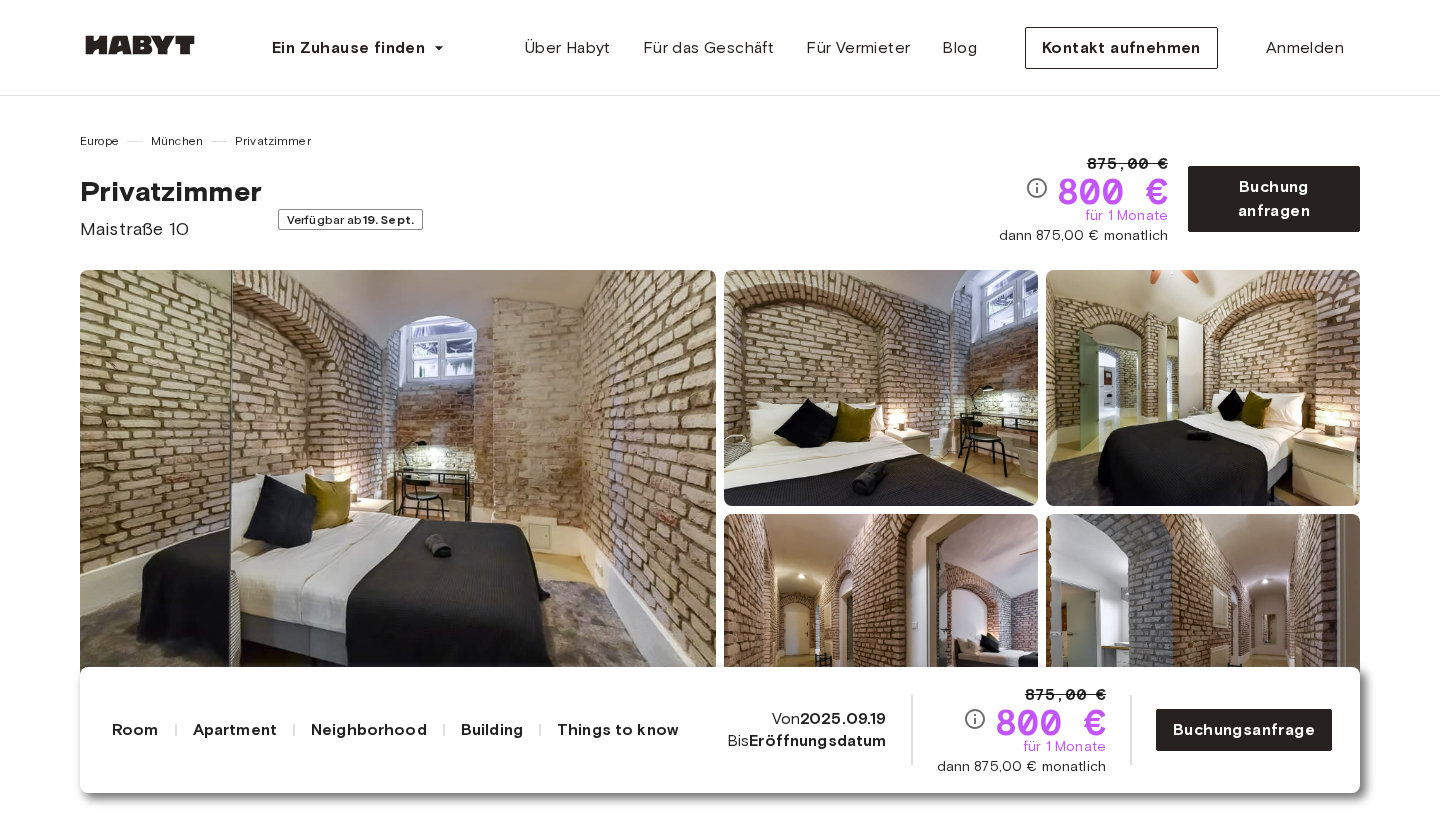 scroll, scrollTop: 0, scrollLeft: 0, axis: both 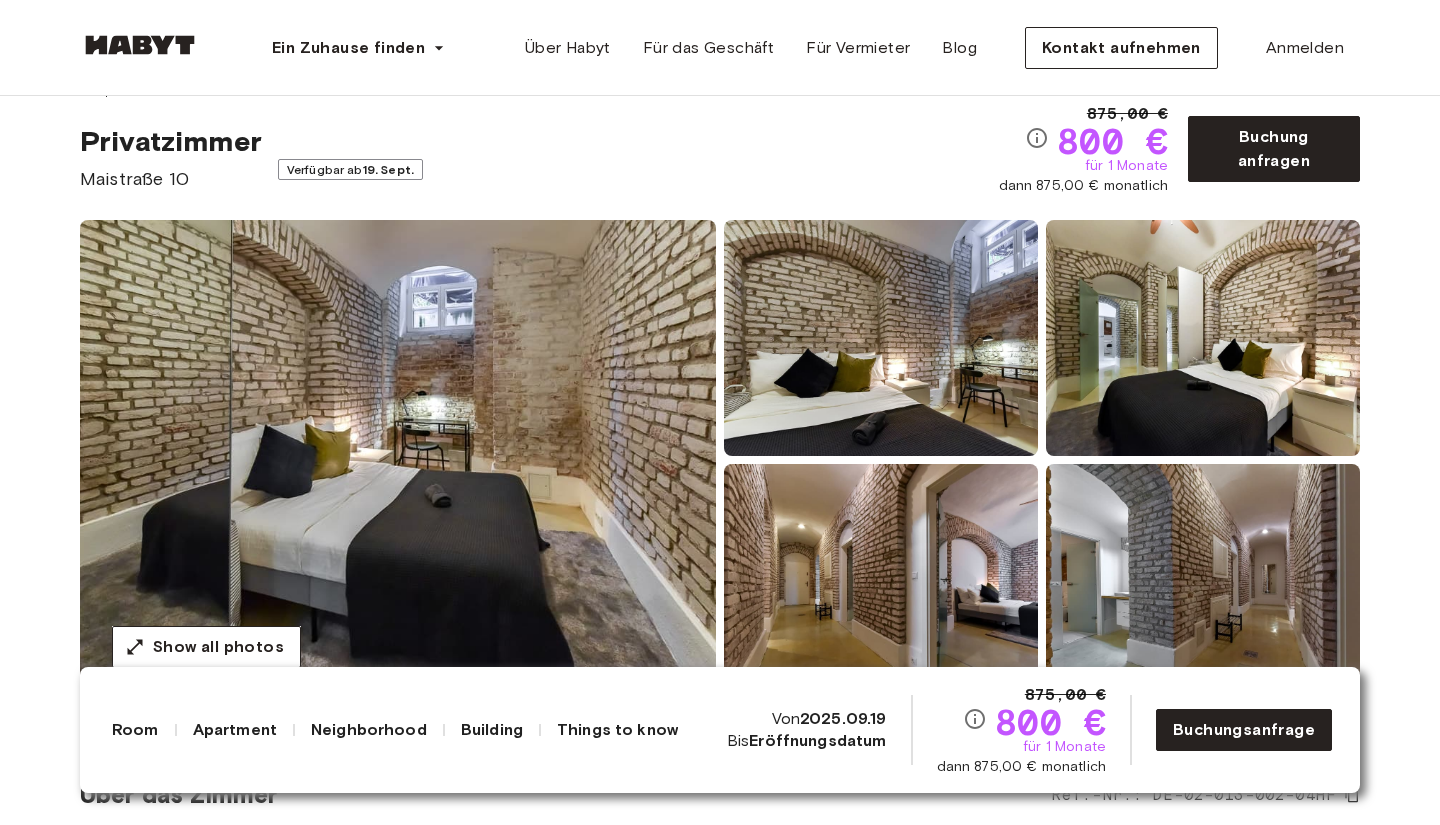 click at bounding box center (398, 460) 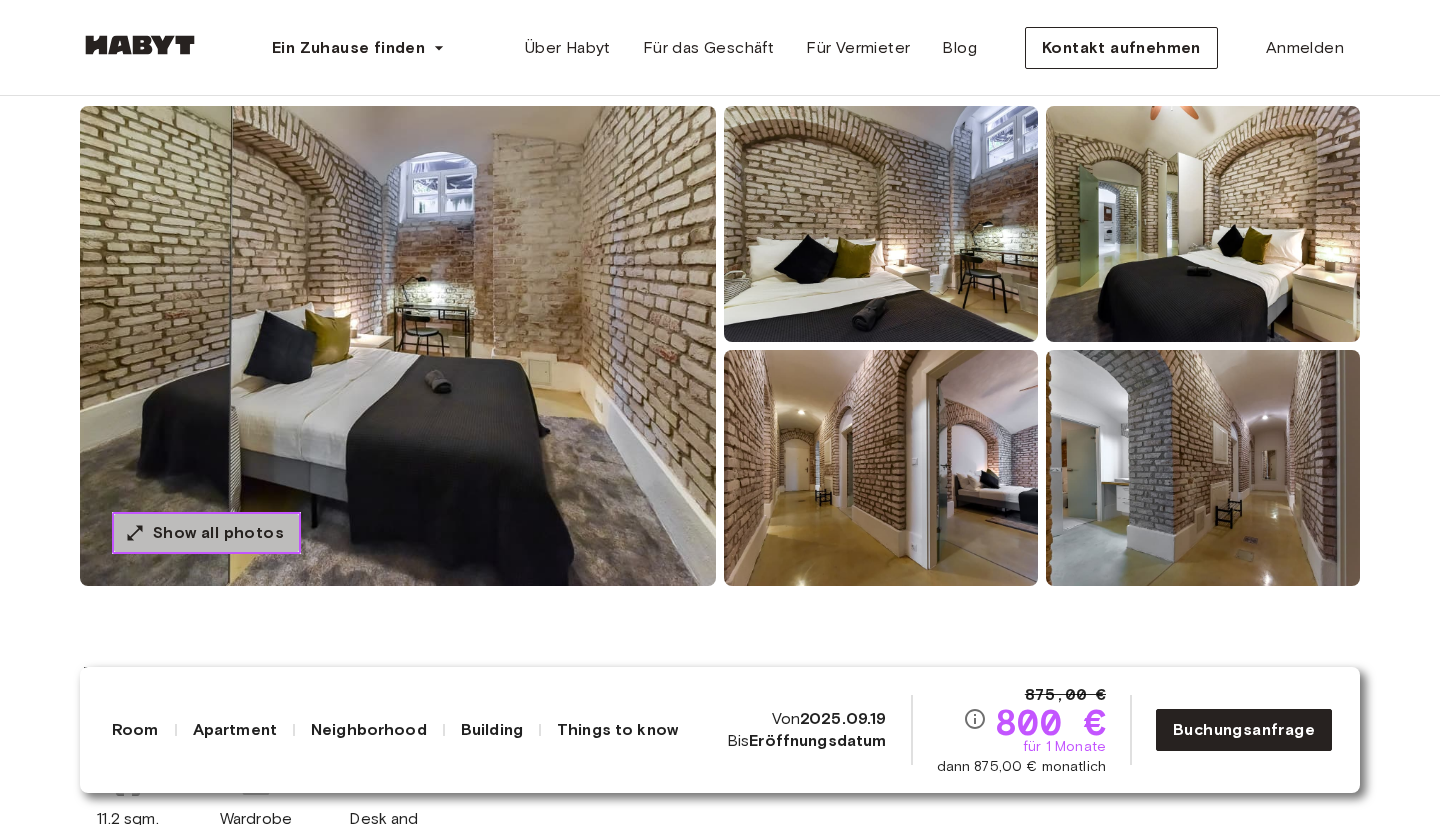 click on "Show all photos" at bounding box center (206, 533) 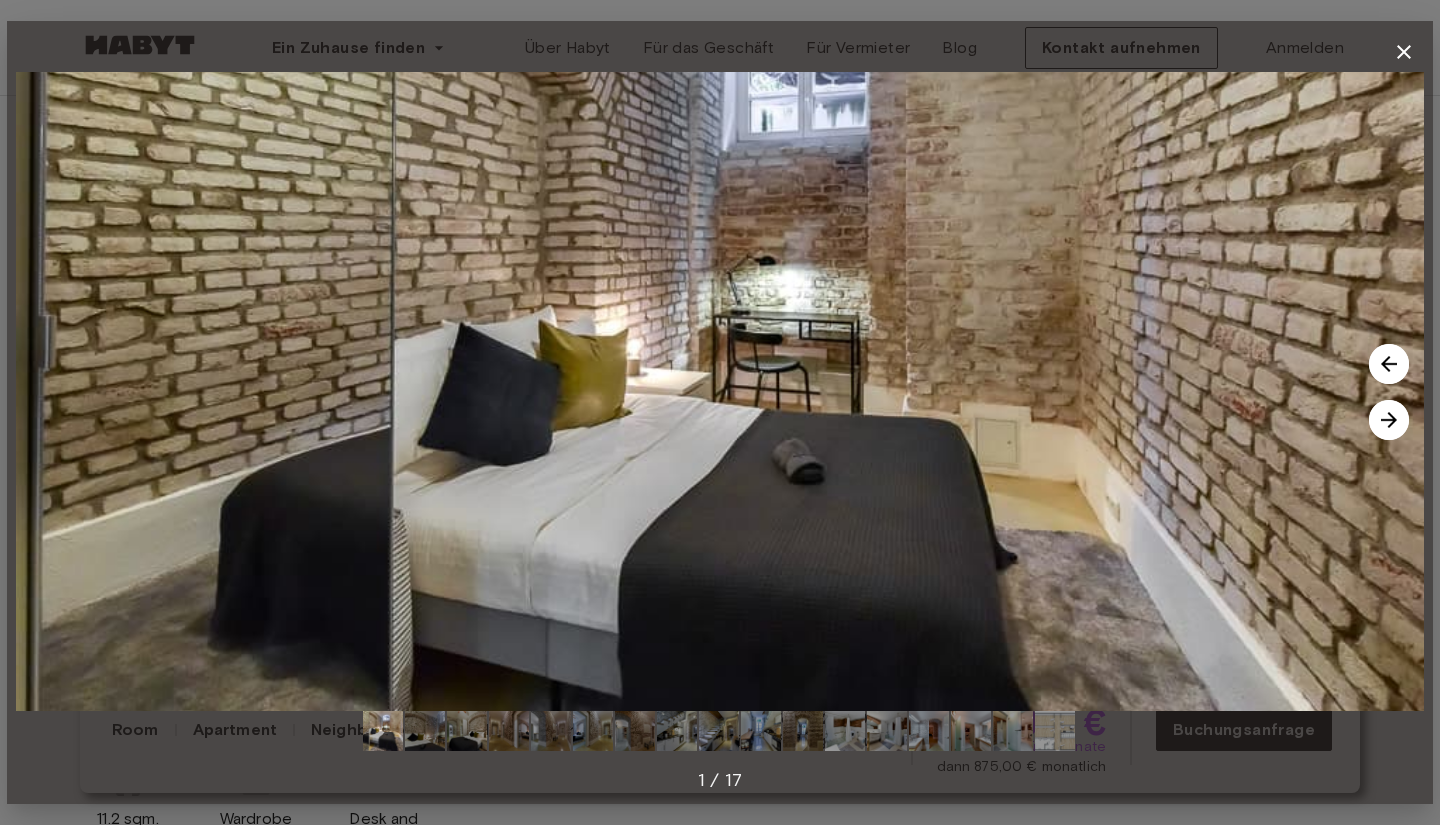 click at bounding box center (1389, 364) 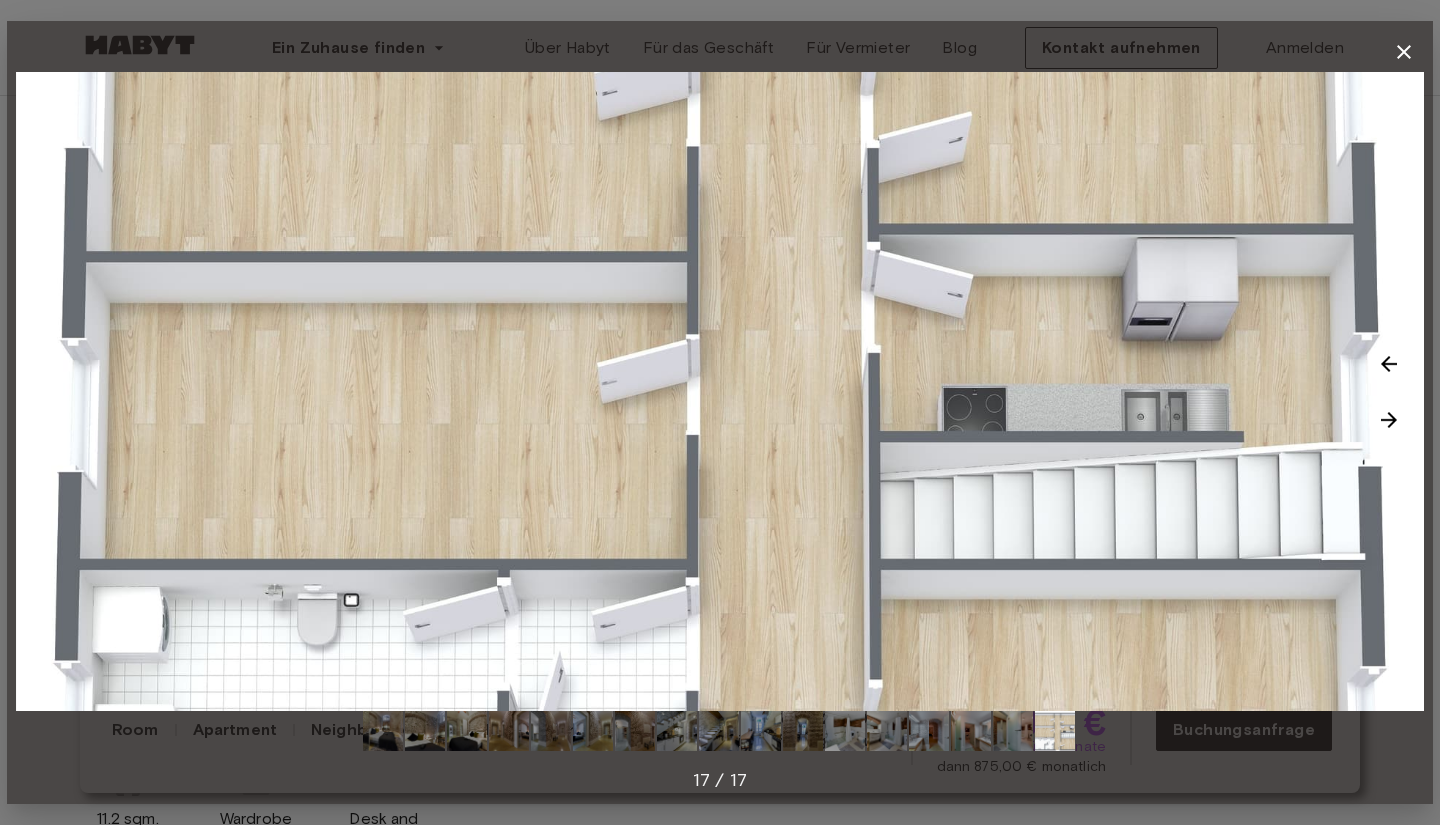 click at bounding box center [1389, 364] 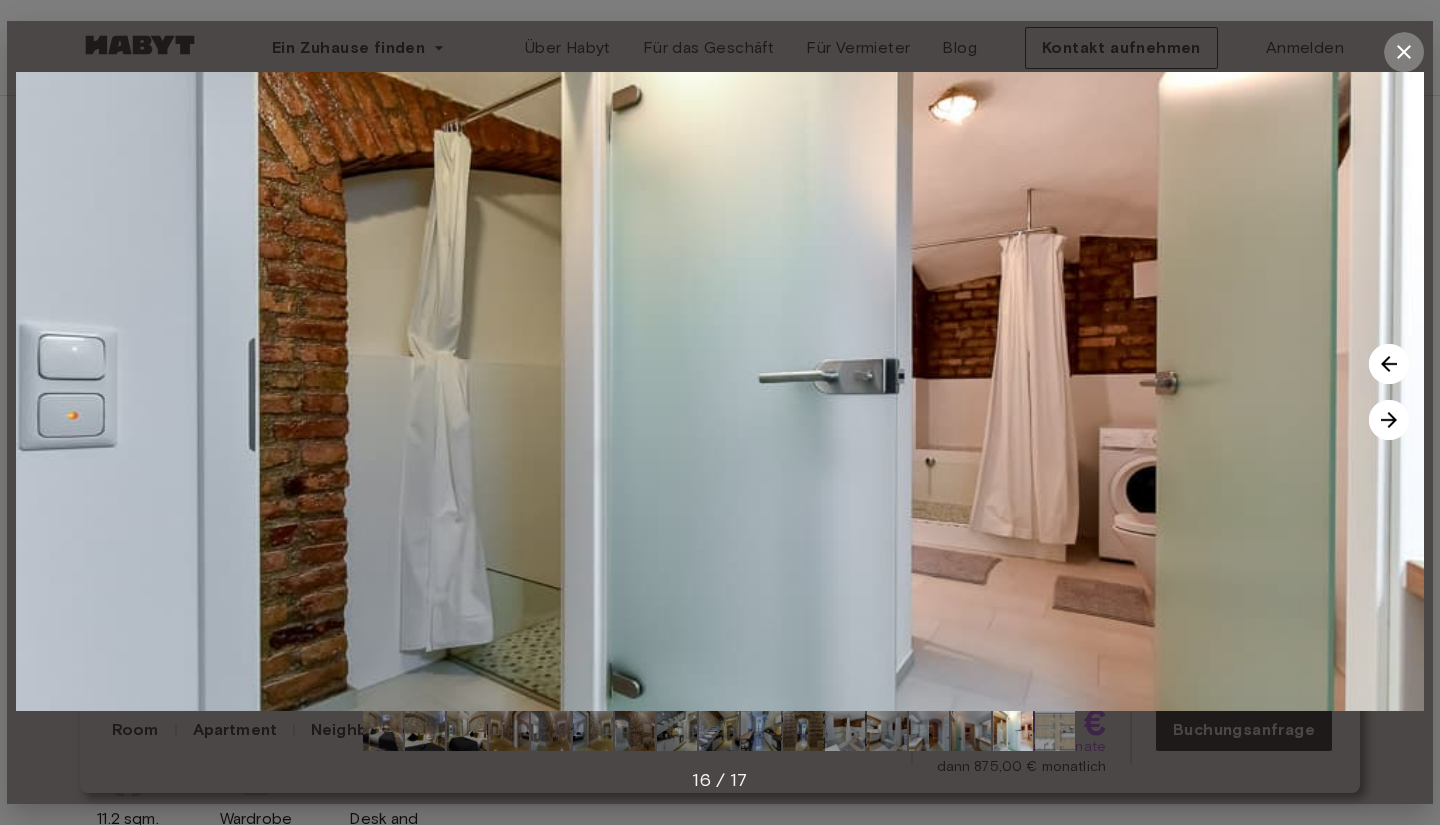click 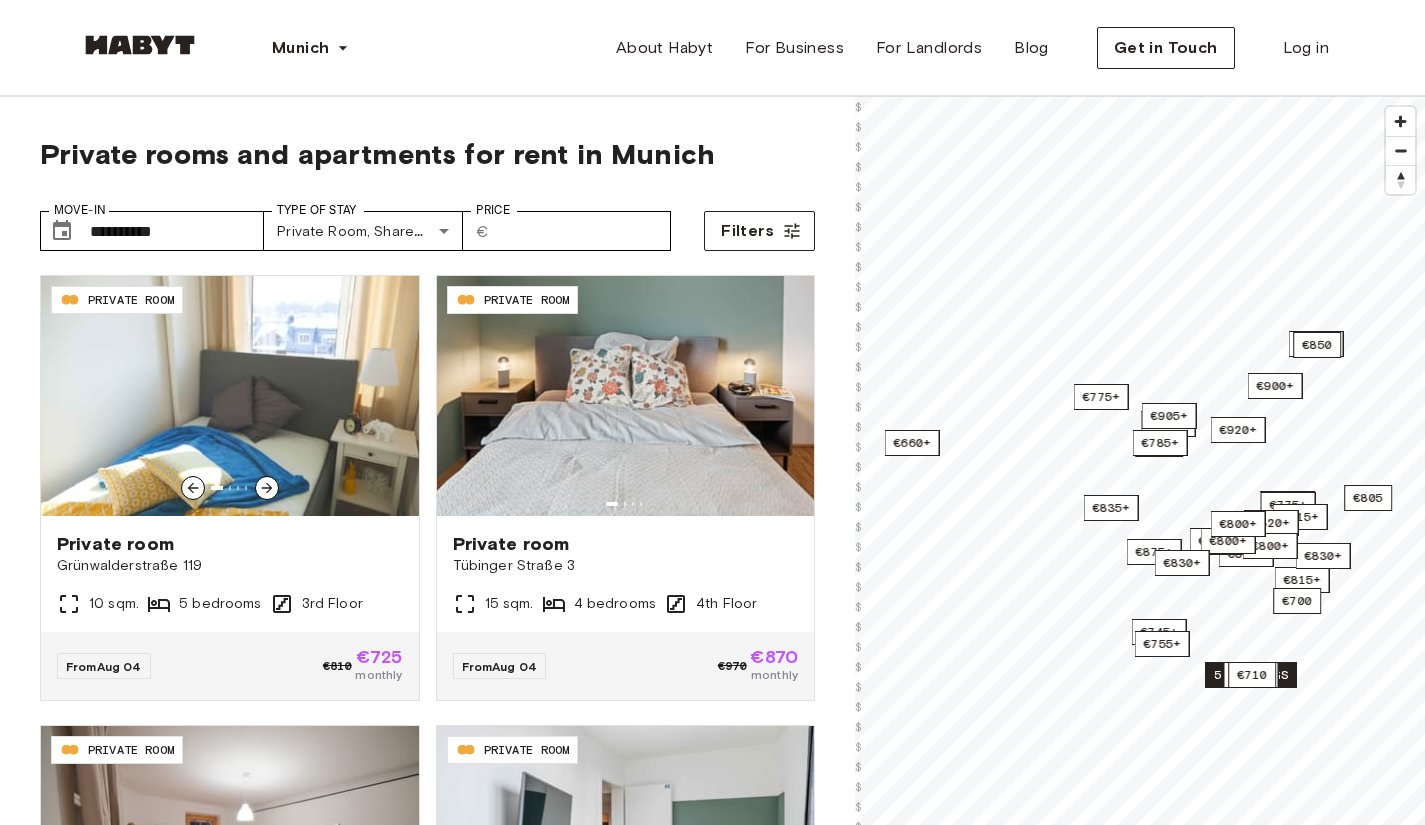 scroll, scrollTop: 0, scrollLeft: 0, axis: both 